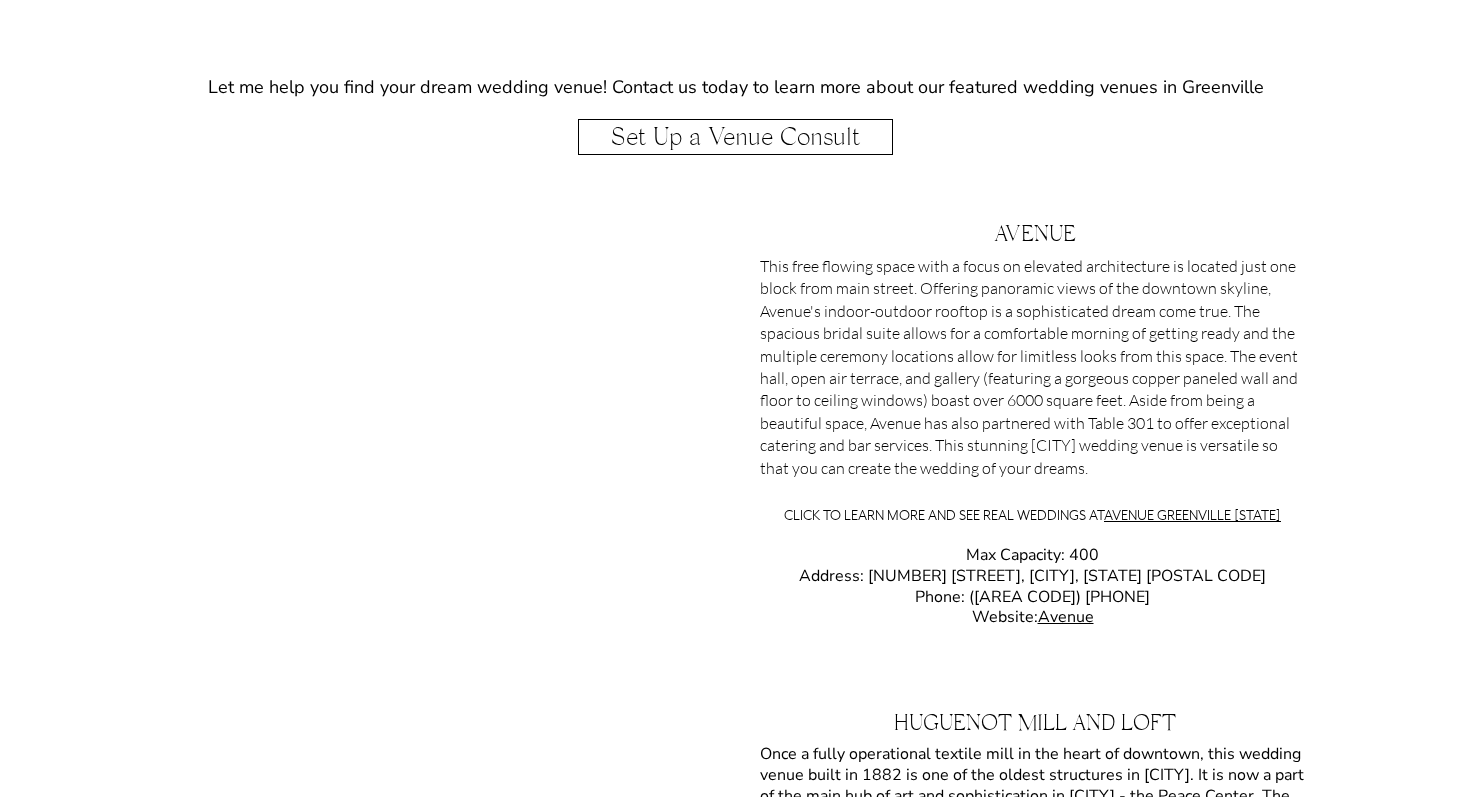 scroll, scrollTop: 2437, scrollLeft: 0, axis: vertical 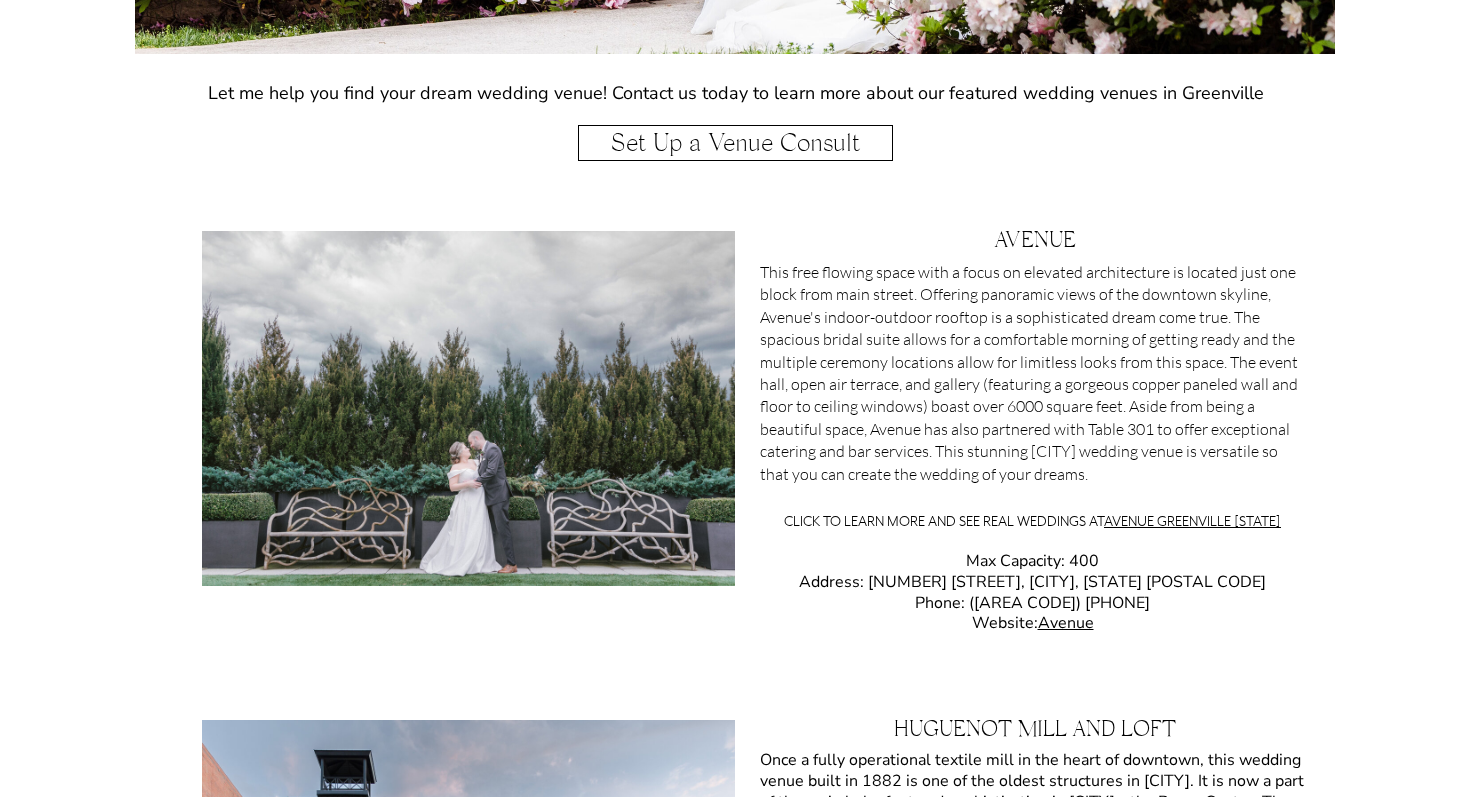click on "This free flowing space with a focus on elevated architecture is located just one block from [STREET]. Offering panoramic views of the downtown skyline, [COMPANY]'s indoor-outdoor rooftop is a sophisticated dream come true. The spacious bridal suite allows for a comfortable morning of getting ready and the multiple ceremony locations allow for limitless looks from this space. The event hall, open air terrace, and gallery (featuring a gorgeous copper paneled wall and floor to ceiling windows) boast over 6000 square feet. Aside from being a beautiful space, [COMPANY] has also partnered with [COMPANY] to offer exceptional catering and bar services. This stunning [CITY] wedding venue is versatile so that you can create the wedding of your dreams." at bounding box center (1032, 375) 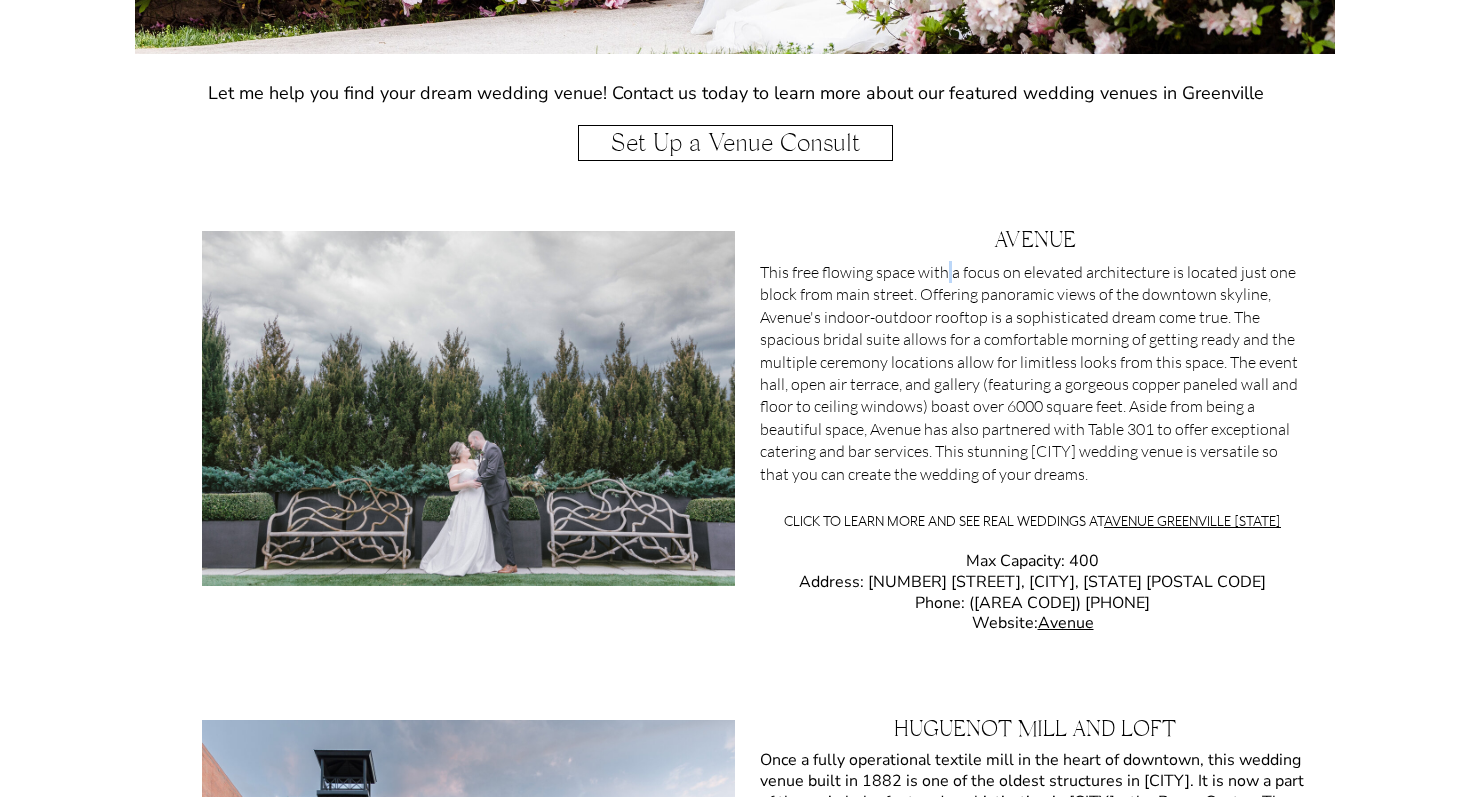 click on "This free flowing space with a focus on elevated architecture is located just one block from [STREET]. Offering panoramic views of the downtown skyline, [COMPANY]'s indoor-outdoor rooftop is a sophisticated dream come true. The spacious bridal suite allows for a comfortable morning of getting ready and the multiple ceremony locations allow for limitless looks from this space. The event hall, open air terrace, and gallery (featuring a gorgeous copper paneled wall and floor to ceiling windows) boast over 6000 square feet. Aside from being a beautiful space, [COMPANY] has also partnered with [COMPANY] to offer exceptional catering and bar services. This stunning [CITY] wedding venue is versatile so that you can create the wedding of your dreams." at bounding box center (1032, 375) 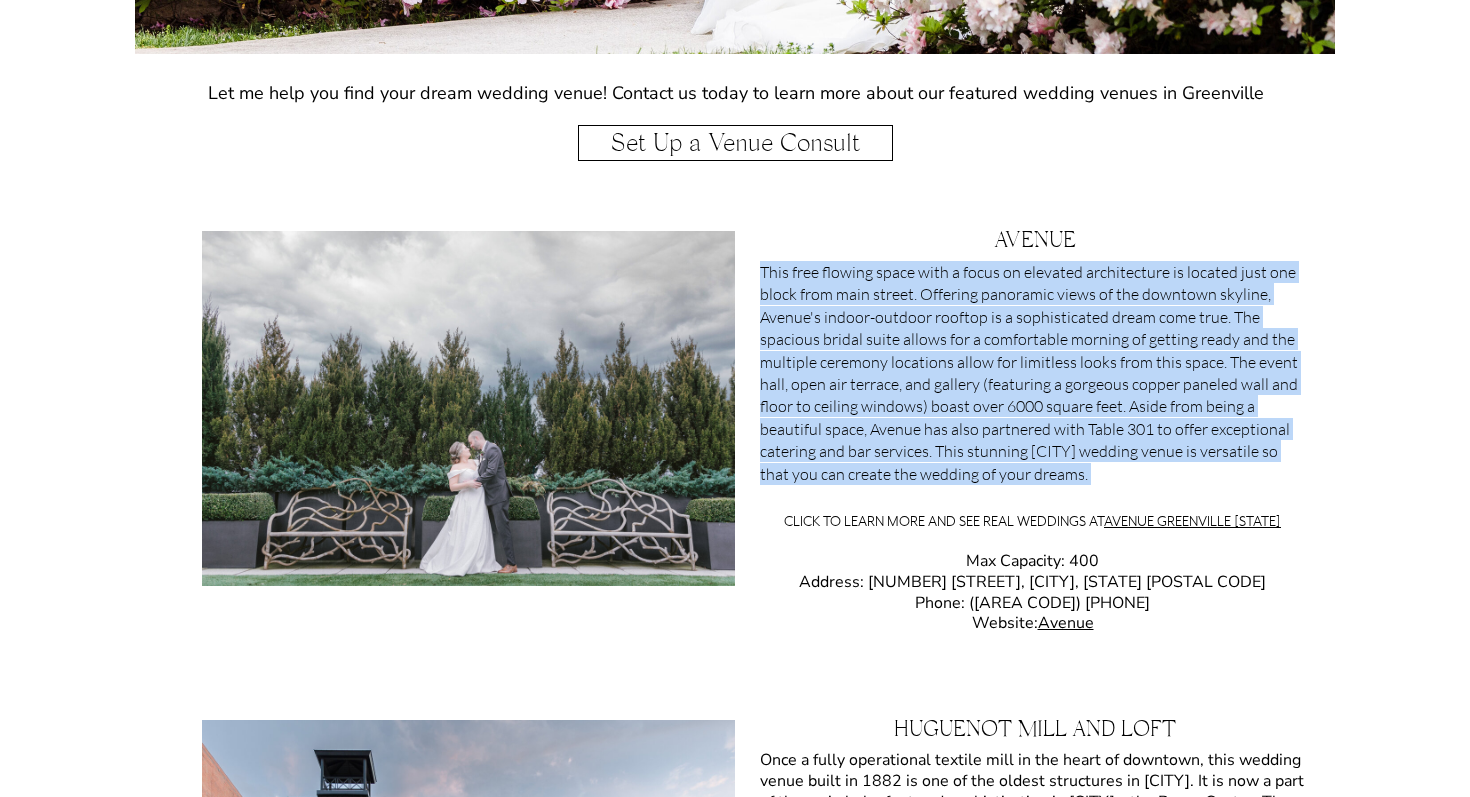 click on "This free flowing space with a focus on elevated architecture is located just one block from [STREET]. Offering panoramic views of the downtown skyline, [COMPANY]'s indoor-outdoor rooftop is a sophisticated dream come true. The spacious bridal suite allows for a comfortable morning of getting ready and the multiple ceremony locations allow for limitless looks from this space. The event hall, open air terrace, and gallery (featuring a gorgeous copper paneled wall and floor to ceiling windows) boast over 6000 square feet. Aside from being a beautiful space, [COMPANY] has also partnered with [COMPANY] to offer exceptional catering and bar services. This stunning [CITY] wedding venue is versatile so that you can create the wedding of your dreams." at bounding box center [1032, 375] 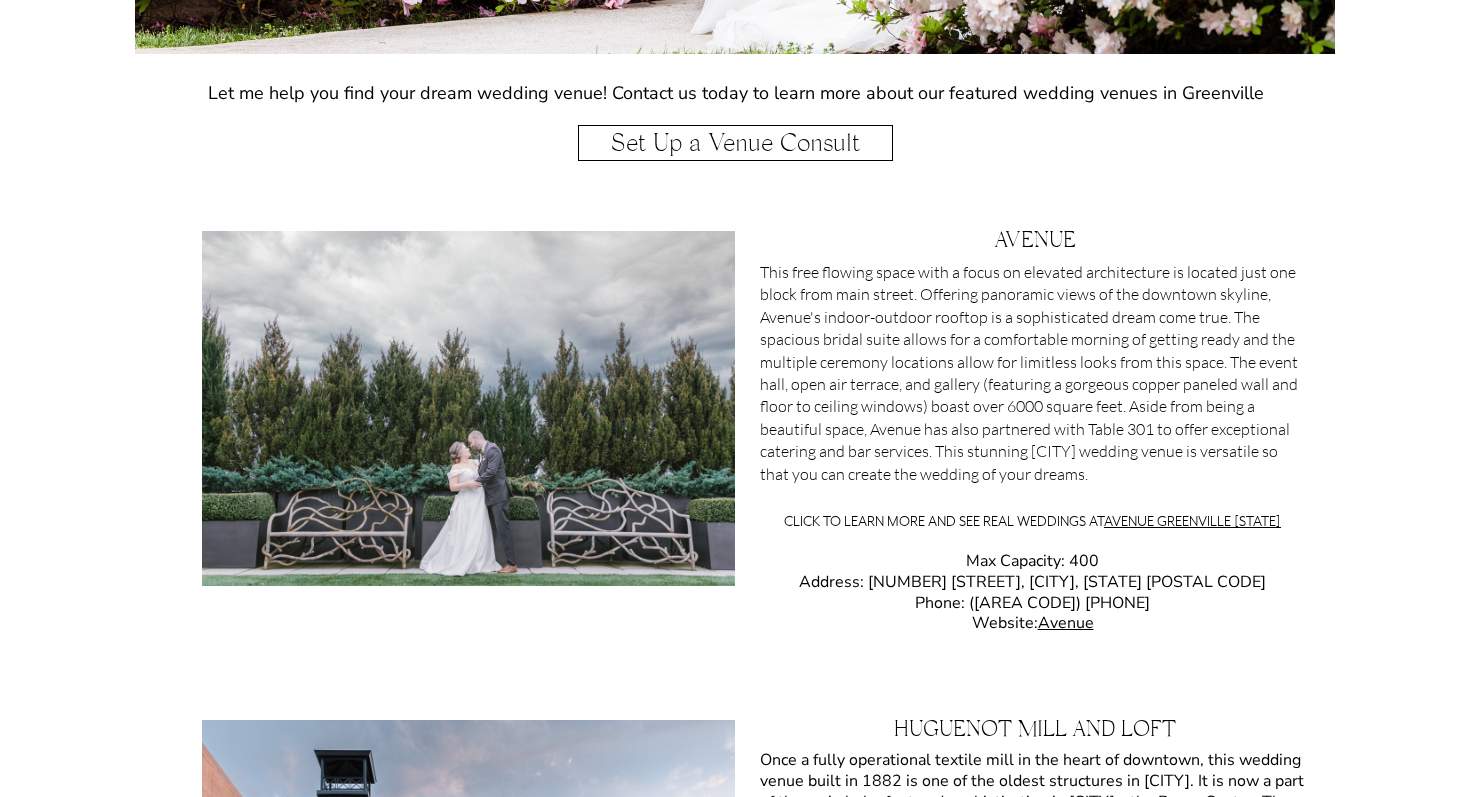 click on "This free flowing space with a focus on elevated architecture is located just one block from [STREET]. Offering panoramic views of the downtown skyline, [COMPANY]'s indoor-outdoor rooftop is a sophisticated dream come true. The spacious bridal suite allows for a comfortable morning of getting ready and the multiple ceremony locations allow for limitless looks from this space. The event hall, open air terrace, and gallery (featuring a gorgeous copper paneled wall and floor to ceiling windows) boast over 6000 square feet. Aside from being a beautiful space, [COMPANY] has also partnered with [COMPANY] to offer exceptional catering and bar services. This stunning [CITY] wedding venue is versatile so that you can create the wedding of your dreams." at bounding box center [1032, 375] 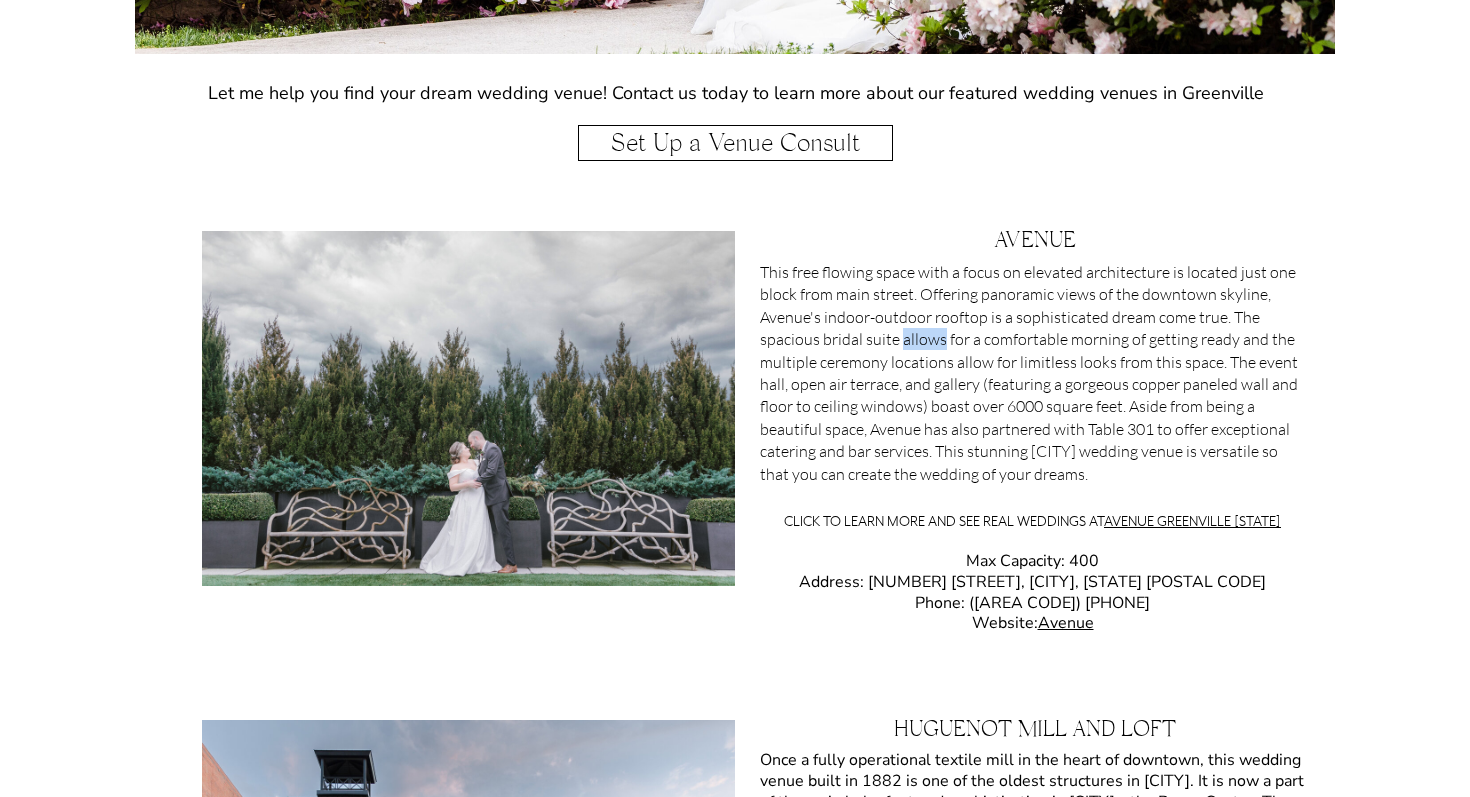 click on "This free flowing space with a focus on elevated architecture is located just one block from [STREET]. Offering panoramic views of the downtown skyline, [COMPANY]'s indoor-outdoor rooftop is a sophisticated dream come true. The spacious bridal suite allows for a comfortable morning of getting ready and the multiple ceremony locations allow for limitless looks from this space. The event hall, open air terrace, and gallery (featuring a gorgeous copper paneled wall and floor to ceiling windows) boast over 6000 square feet. Aside from being a beautiful space, [COMPANY] has also partnered with [COMPANY] to offer exceptional catering and bar services. This stunning [CITY] wedding venue is versatile so that you can create the wedding of your dreams." at bounding box center [1032, 375] 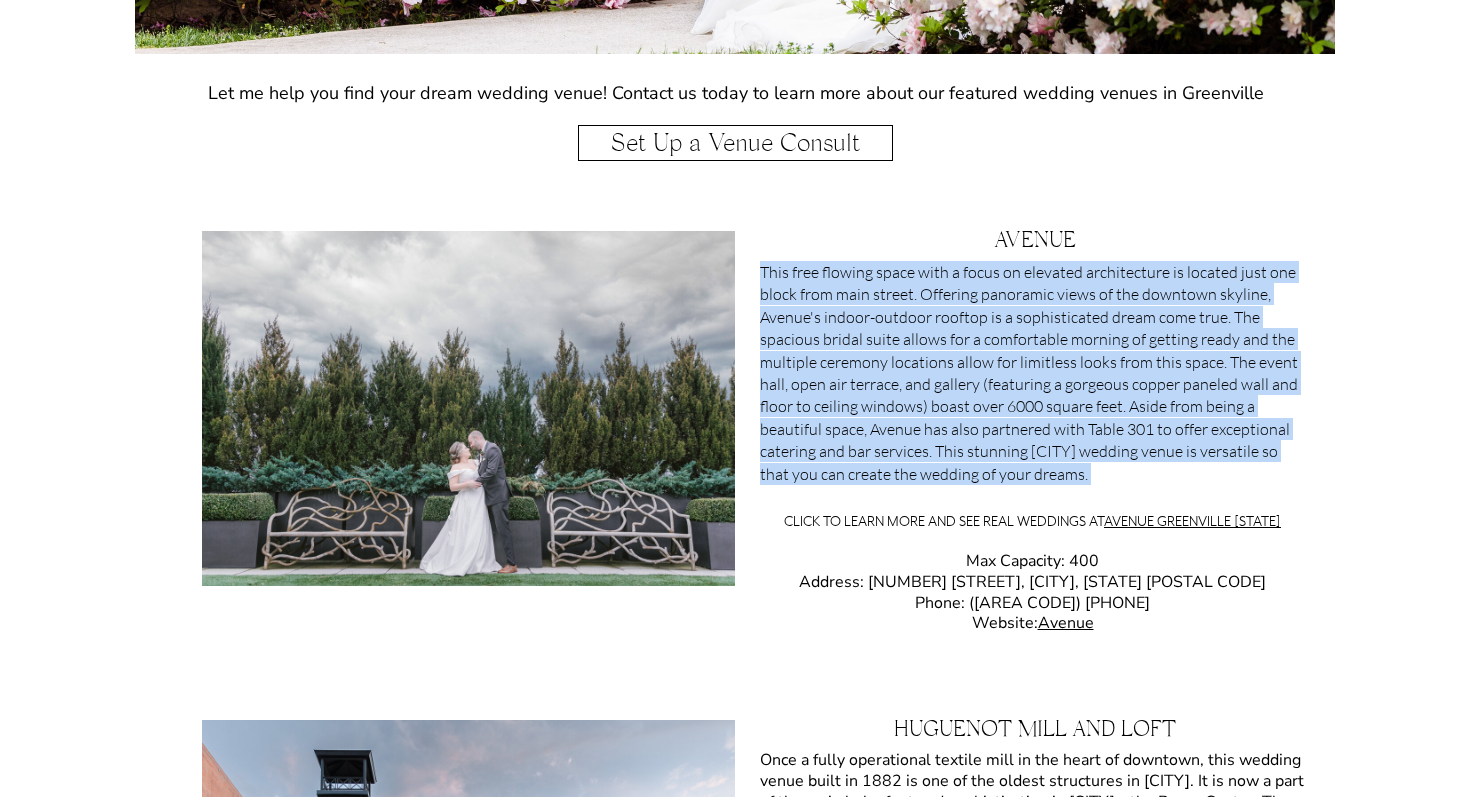 click on "CONTACT The Journal Experience About Zack CONTACT The Journal About ZBP Experience Greenville South Carolina Wedding Venues 25+ Greenville South Carolina Wedding Venues Greenville offers over 85 unique wedding venues. So it's easy to see how narrowing it down can be difficult. So as a Greenville SC wedding photographer, I compiled a list and photographed the top twenty wedding venues in the area. Each of the venues on this list has something incredible to offer you on your wedding day. Whether you are looking for a fairy tale European inspired venue, a venue with a little history or even just a wedding venue in Greenville where the whole family can stay overnight, there is a venue you’ll love on this list. Table of Contents Table of Contents Downtown Greenville South Carolina Wedding Venues Avenue Huguenot Mill & Loft Zen  The L The Commerce Club Revel The Venue at Falls Park Greenville Hotel Wedding Venues Westin Poinsett Hotel Domestique AC Hotel Bleckley Inn & Station Courtyard Marriott  Hyatt Regency" at bounding box center [735, 8079] 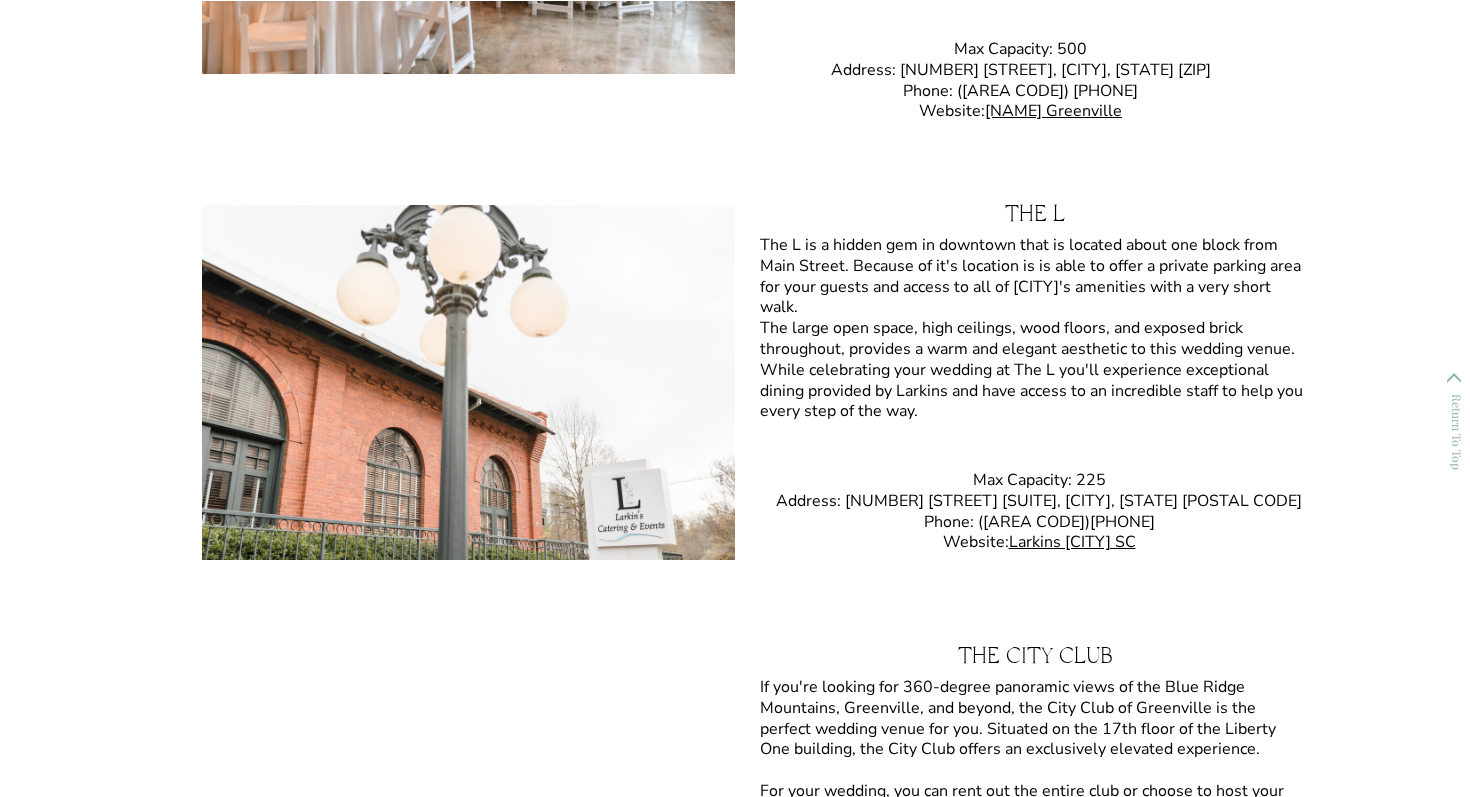 scroll, scrollTop: 3924, scrollLeft: 0, axis: vertical 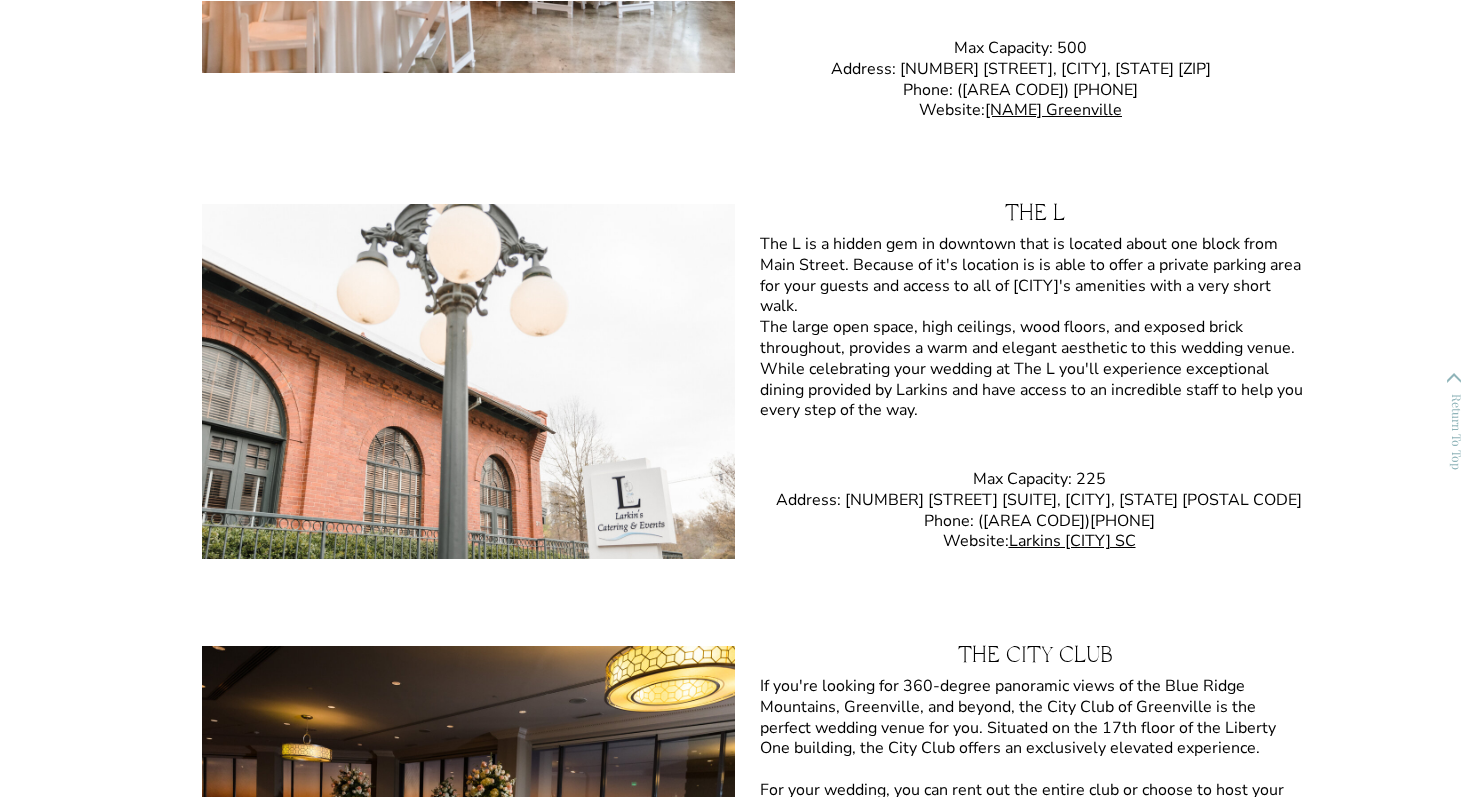 click on "The L is a hidden gem in downtown that is located about one block from Main Street. Because of it's location is is able to offer a private parking area for your guests and access to all of Greenville's amenities with a very short walk. The large open space, high ceilings, wood floors, and exposed brick throughout, provides a warm and elegant aesthetic to this wedding venue. While celebrating your wedding at The L you'll experience exceptional dining provided by Larkins and have access to an incredible staff to help you every step of the way." at bounding box center [1032, 341] 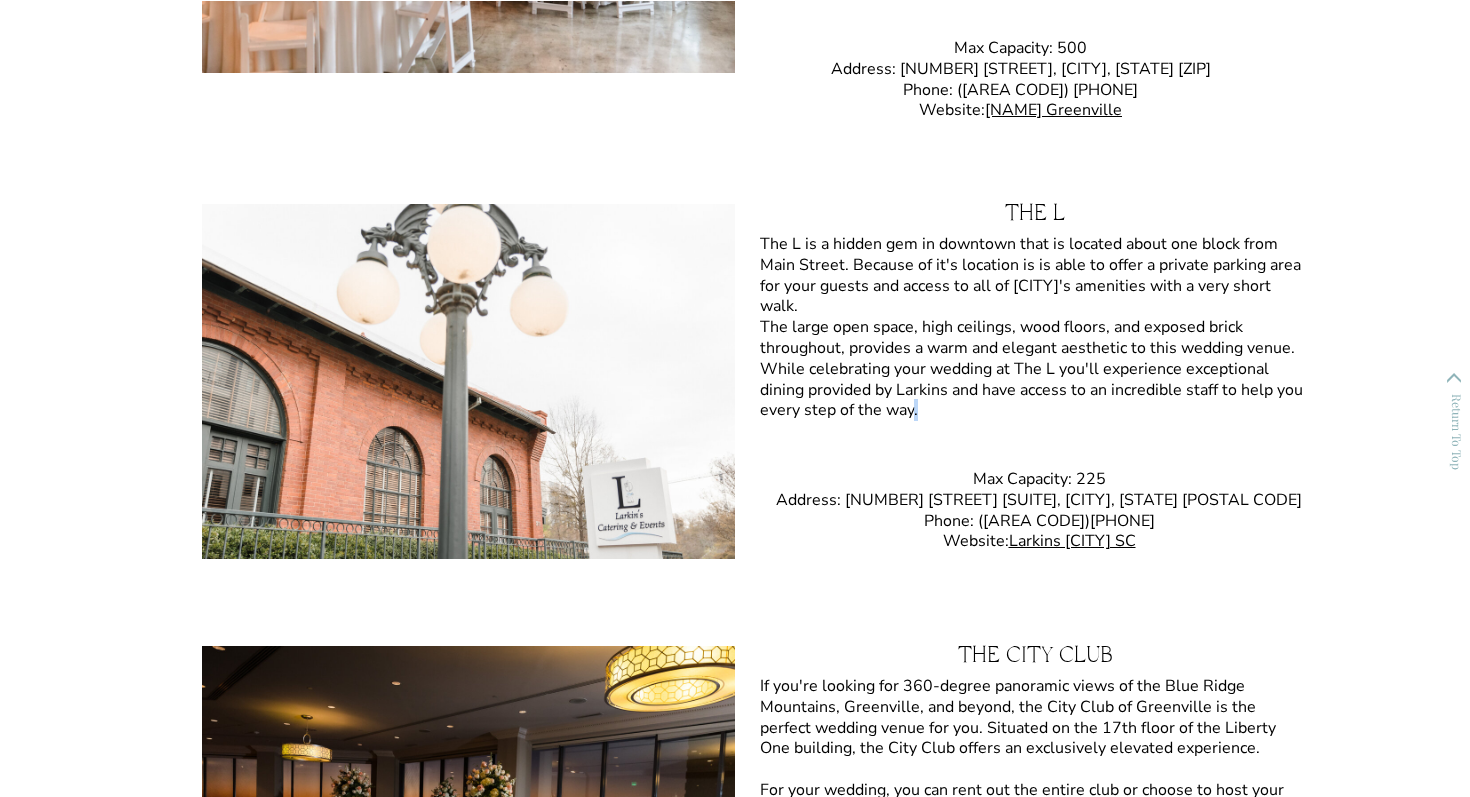 click on "The L is a hidden gem in downtown that is located about one block from Main Street. Because of it's location is is able to offer a private parking area for your guests and access to all of Greenville's amenities with a very short walk. The large open space, high ceilings, wood floors, and exposed brick throughout, provides a warm and elegant aesthetic to this wedding venue. While celebrating your wedding at The L you'll experience exceptional dining provided by Larkins and have access to an incredible staff to help you every step of the way." at bounding box center [1032, 341] 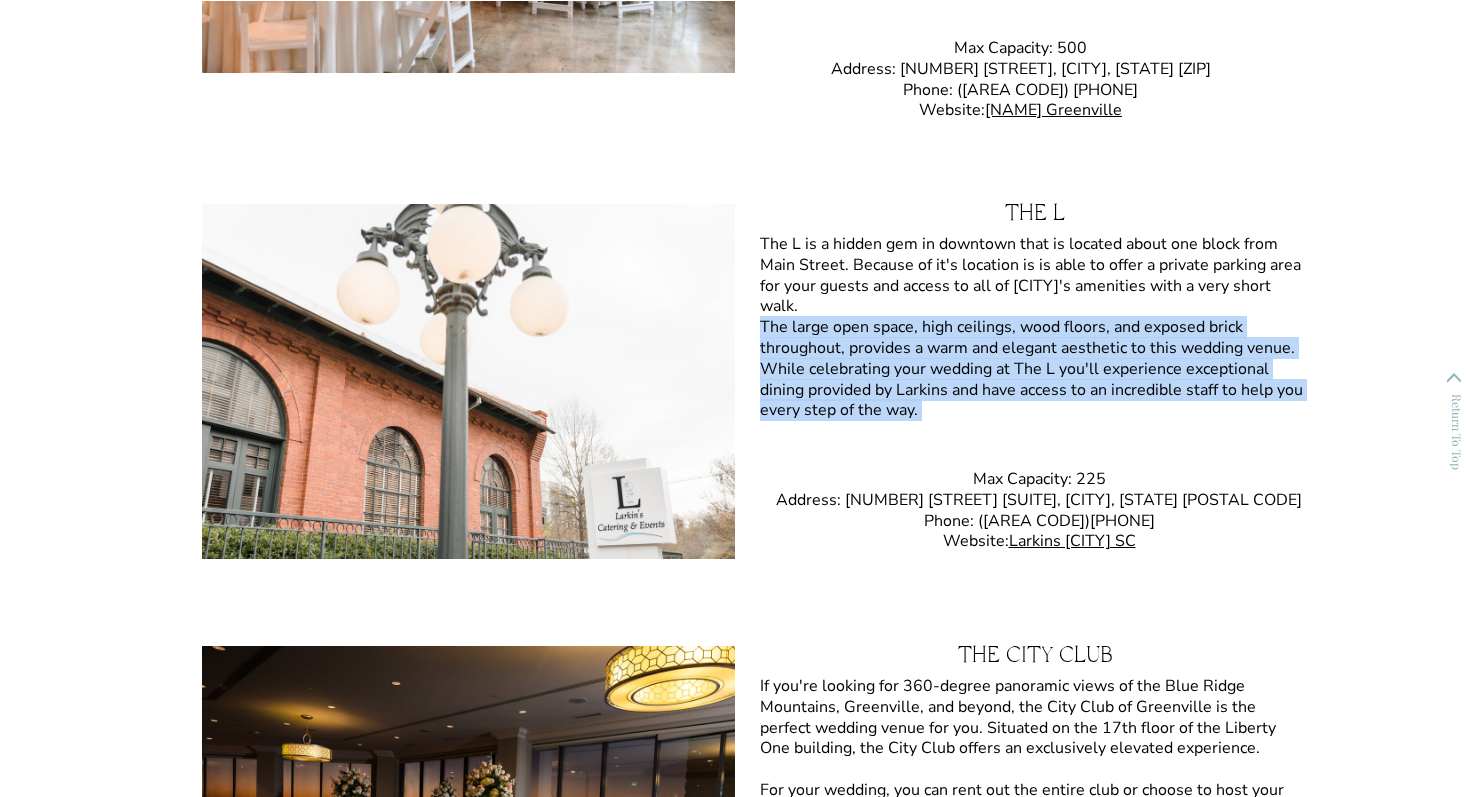 click on "CONTACT The Journal Experience About Zack CONTACT The Journal About ZBP Experience Greenville South Carolina Wedding Venues 25+ Greenville South Carolina Wedding Venues Greenville offers over 85 unique wedding venues. So it's easy to see how narrowing it down can be difficult. So as a Greenville SC wedding photographer, I compiled a list and photographed the top twenty wedding venues in the area. Each of the venues on this list has something incredible to offer you on your wedding day. Whether you are looking for a fairy tale European inspired venue, a venue with a little history or even just a wedding venue in Greenville where the whole family can stay overnight, there is a venue you’ll love on this list. Table of Contents Table of Contents Downtown Greenville South Carolina Wedding Venues Avenue Huguenot Mill & Loft Zen  The L The Commerce Club Revel The Venue at Falls Park Greenville Hotel Wedding Venues Westin Poinsett Hotel Domestique AC Hotel Bleckley Inn & Station Courtyard Marriott  Hyatt Regency" at bounding box center (735, 6592) 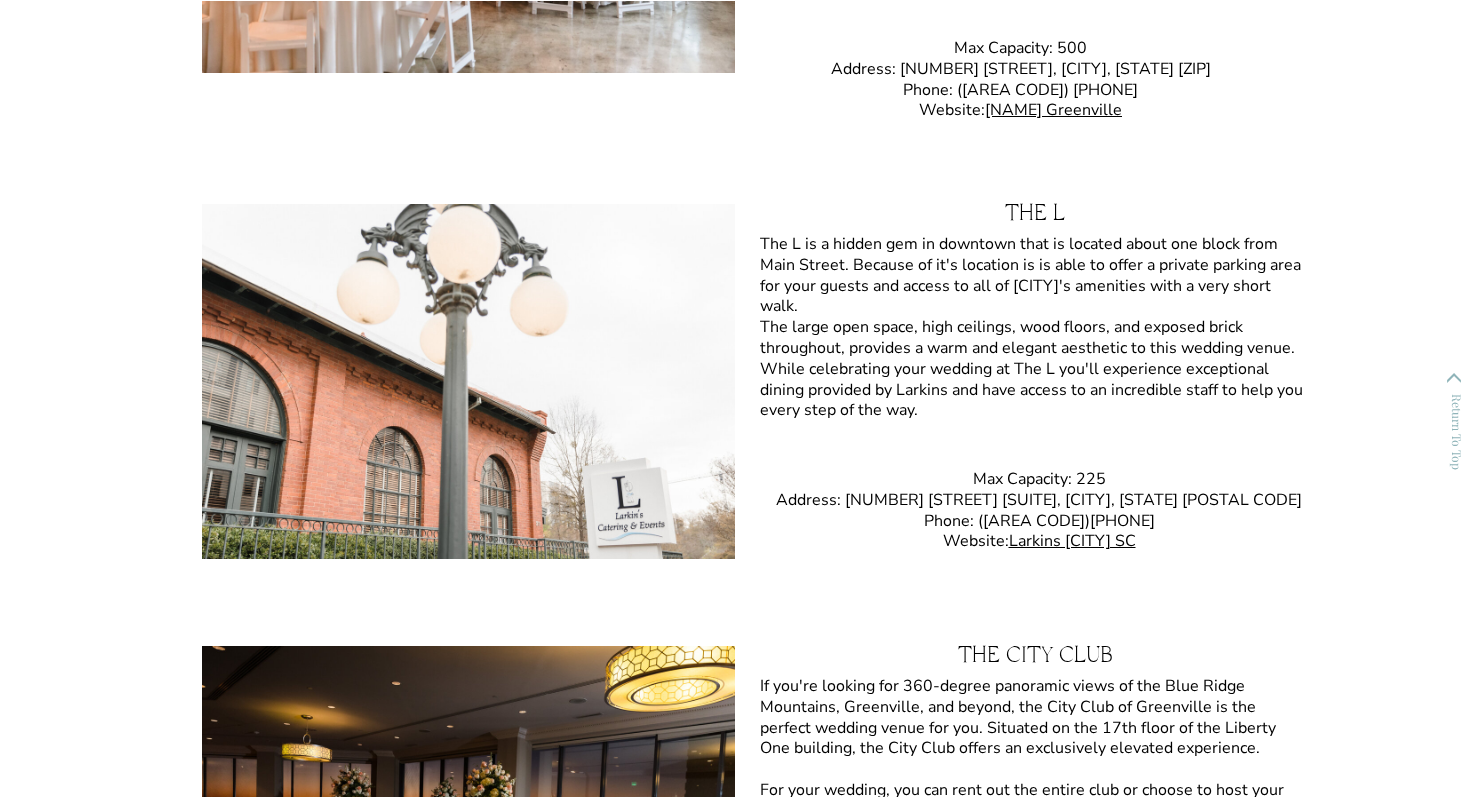 scroll, scrollTop: 4313, scrollLeft: 0, axis: vertical 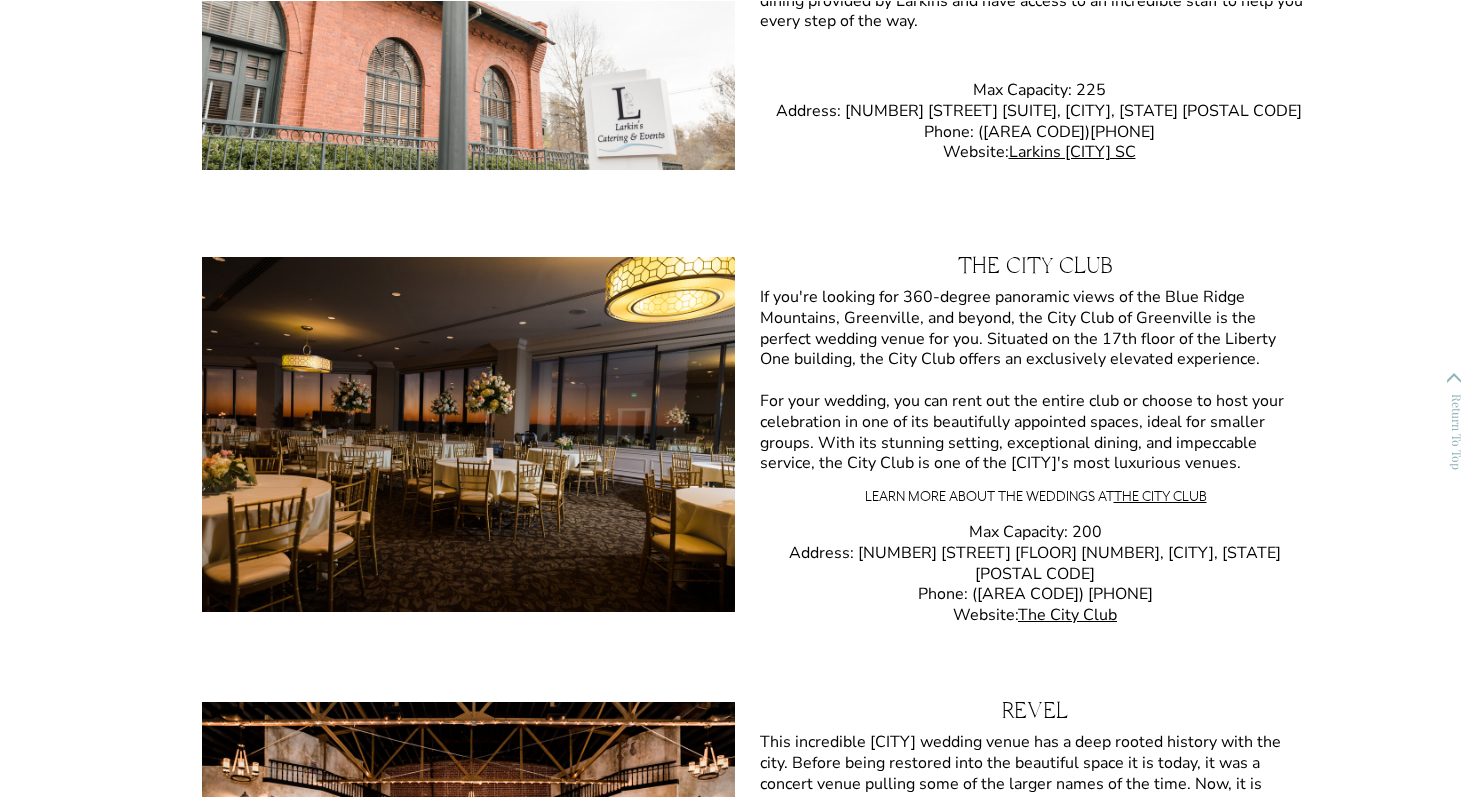 click on "The City Club" at bounding box center (1035, 272) 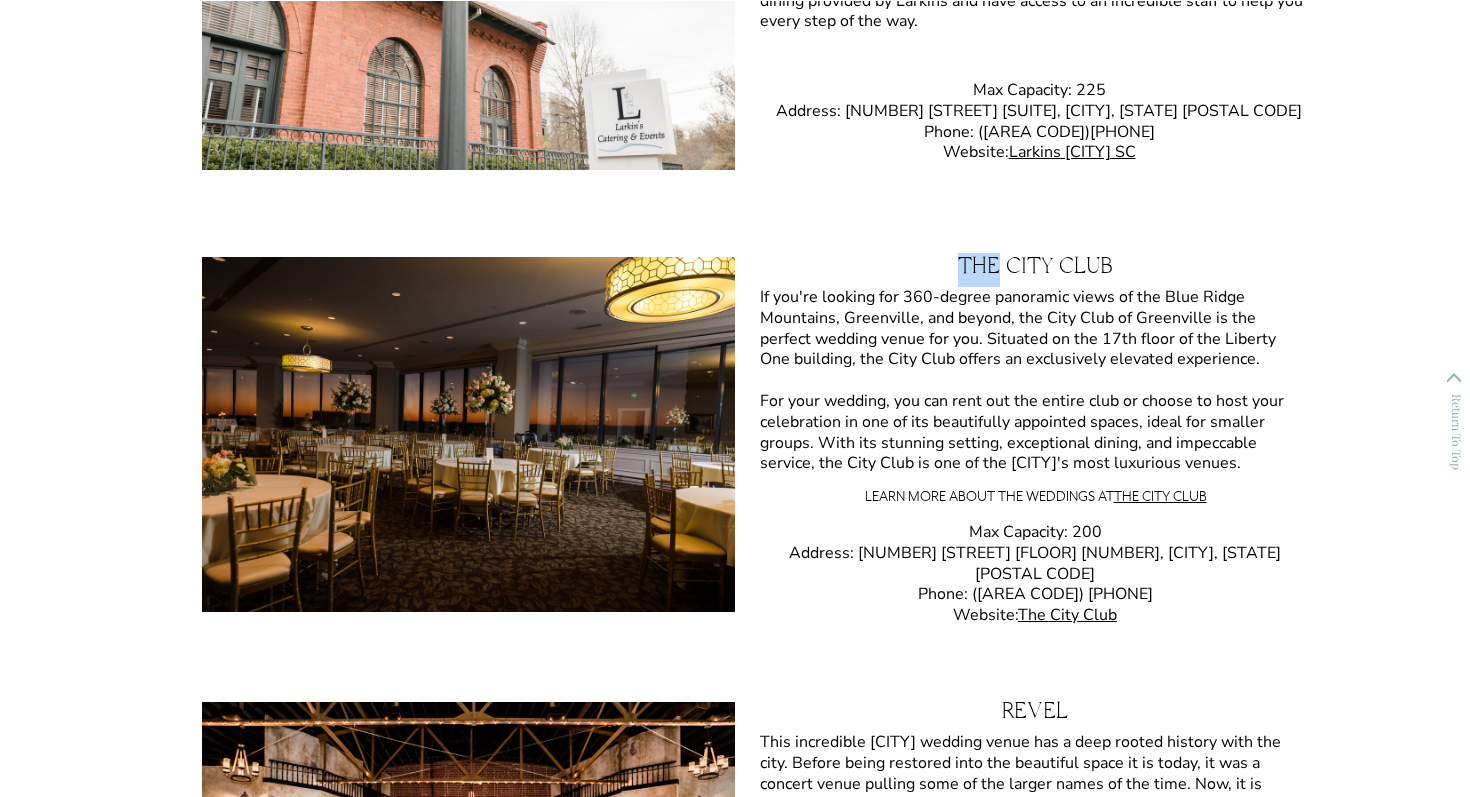 click on "The City Club" at bounding box center [1035, 272] 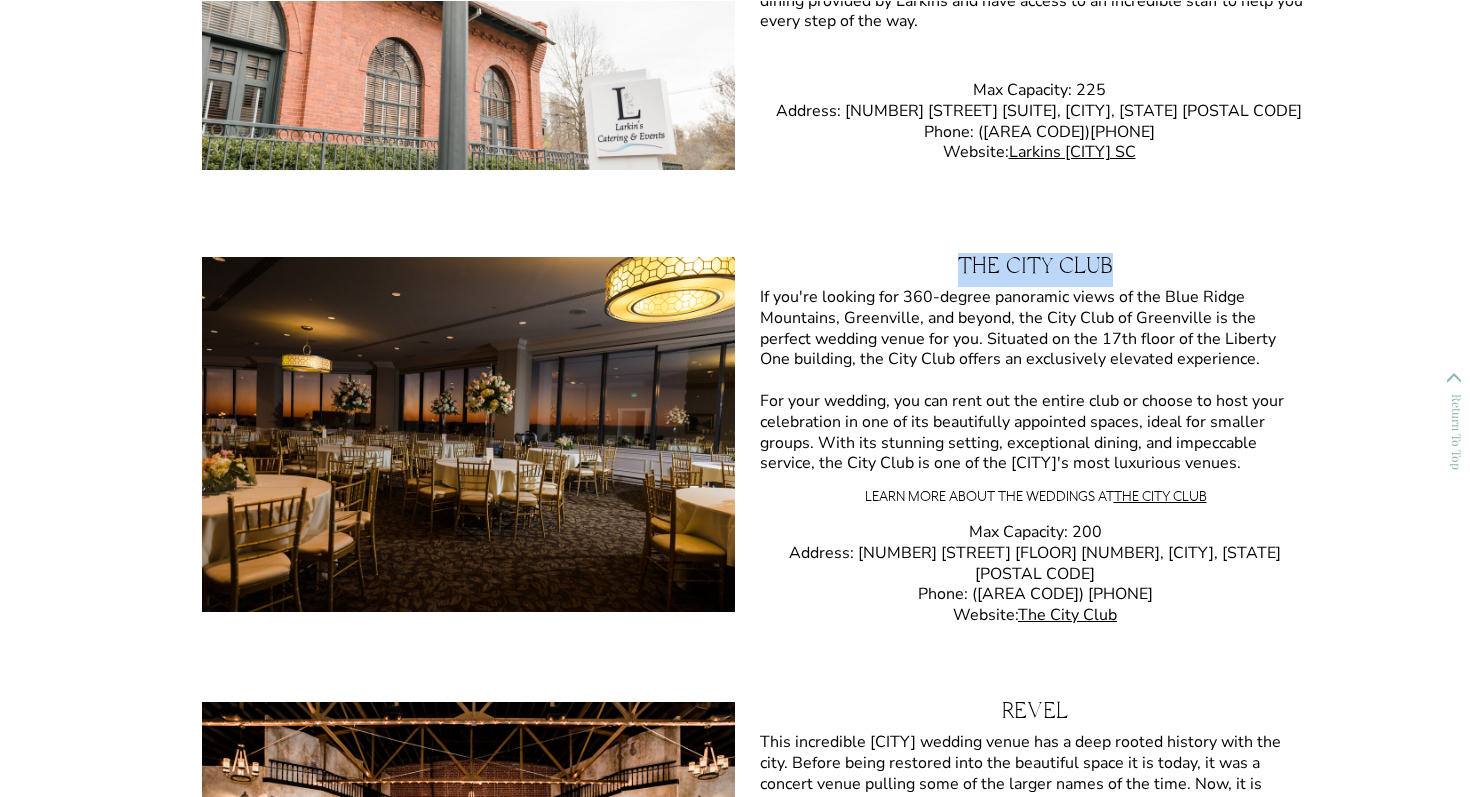 click on "If you're looking for 360-degree panoramic views of the Blue Ridge Mountains, Greenville, and beyond, the City Club of Greenville is the perfect wedding venue for you. Situated on the 17th floor of the Liberty One building, the City Club offers an exclusively elevated experience. For your wedding, you can rent out the entire club or choose to host your celebration in one of its beautifully appointed spaces, ideal for smaller groups. With its stunning setting, exceptional dining, and impeccable service, the City Club is one of the Greenville's most luxurious venues." at bounding box center [1032, 383] 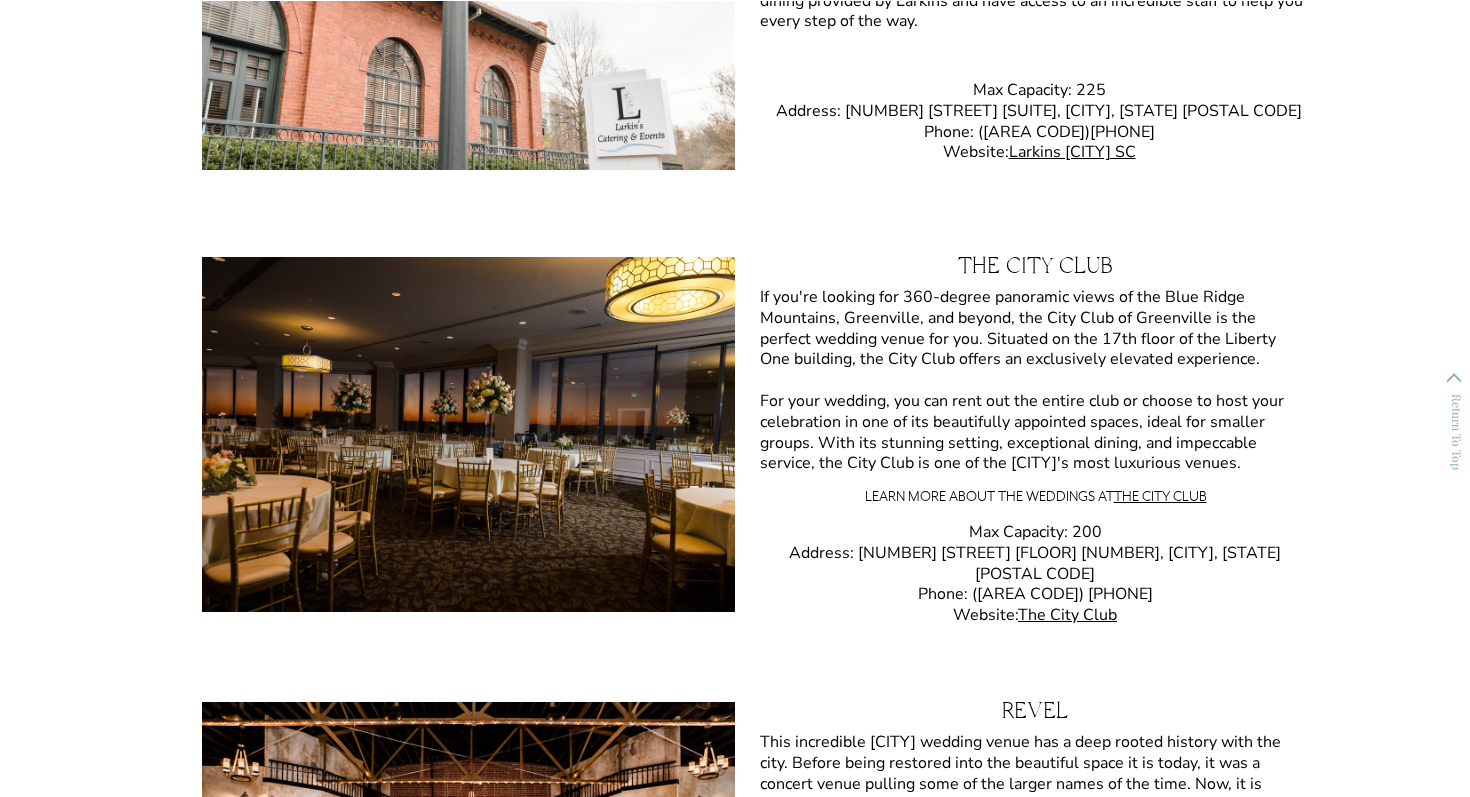 click on "If you're looking for 360-degree panoramic views of the Blue Ridge Mountains, Greenville, and beyond, the City Club of Greenville is the perfect wedding venue for you. Situated on the 17th floor of the Liberty One building, the City Club offers an exclusively elevated experience. For your wedding, you can rent out the entire club or choose to host your celebration in one of its beautifully appointed spaces, ideal for smaller groups. With its stunning setting, exceptional dining, and impeccable service, the City Club is one of the Greenville's most luxurious venues." at bounding box center [1032, 383] 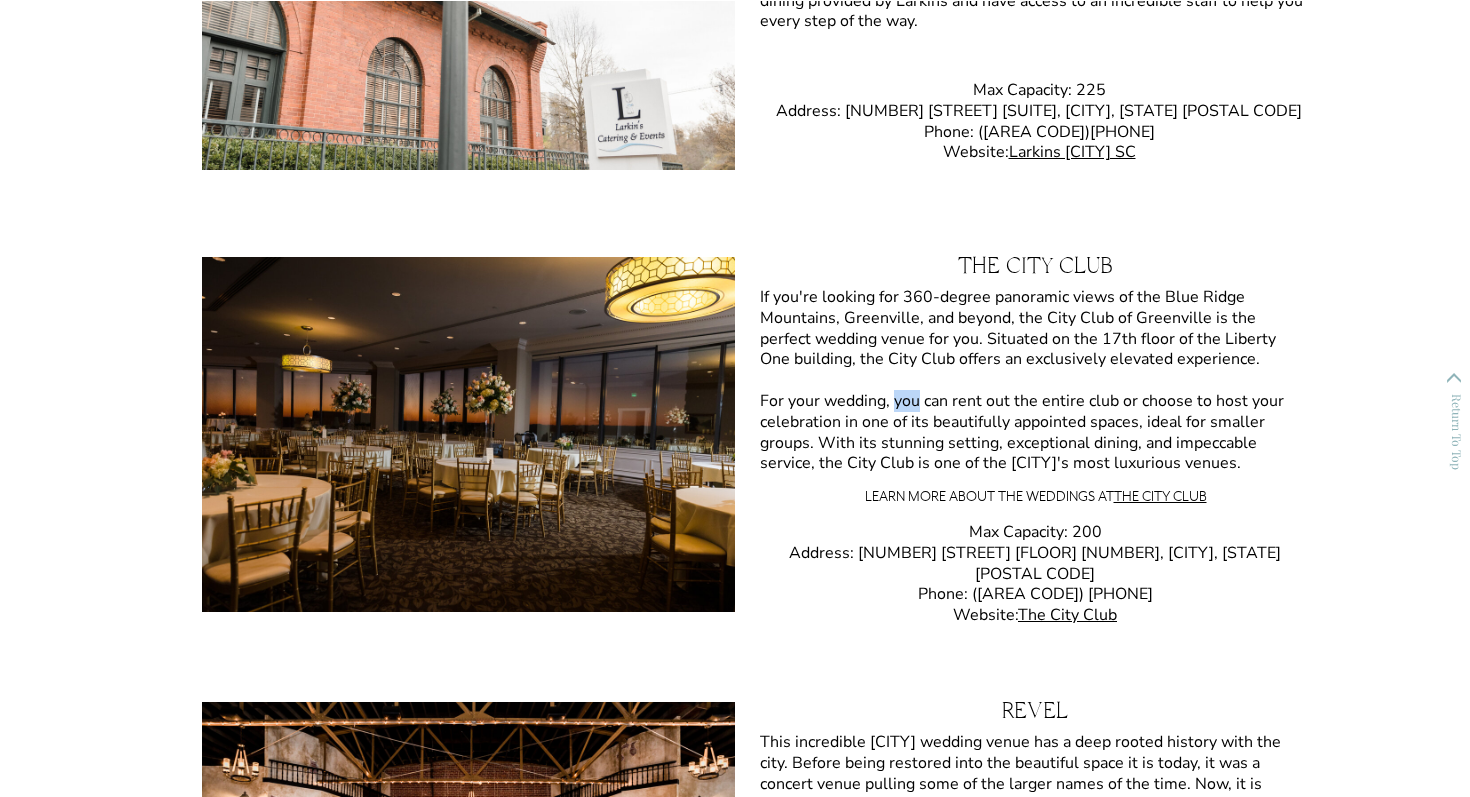 click on "If you're looking for 360-degree panoramic views of the Blue Ridge Mountains, Greenville, and beyond, the City Club of Greenville is the perfect wedding venue for you. Situated on the 17th floor of the Liberty One building, the City Club offers an exclusively elevated experience. For your wedding, you can rent out the entire club or choose to host your celebration in one of its beautifully appointed spaces, ideal for smaller groups. With its stunning setting, exceptional dining, and impeccable service, the City Club is one of the Greenville's most luxurious venues." at bounding box center (1032, 383) 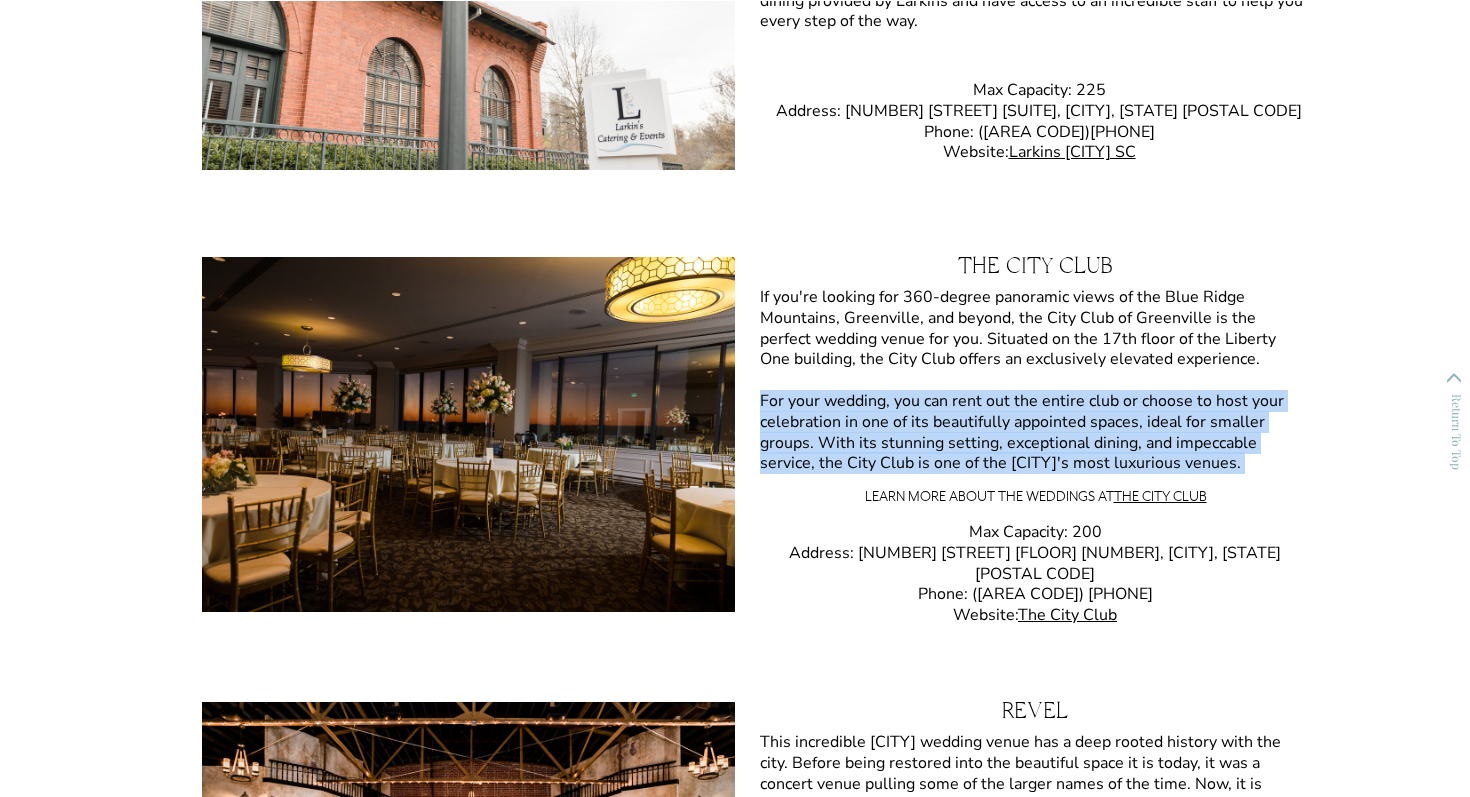 click on "If you're looking for 360-degree panoramic views of the Blue Ridge Mountains, Greenville, and beyond, the City Club of Greenville is the perfect wedding venue for you. Situated on the 17th floor of the Liberty One building, the City Club offers an exclusively elevated experience. For your wedding, you can rent out the entire club or choose to host your celebration in one of its beautifully appointed spaces, ideal for smaller groups. With its stunning setting, exceptional dining, and impeccable service, the City Club is one of the Greenville's most luxurious venues." at bounding box center (1032, 383) 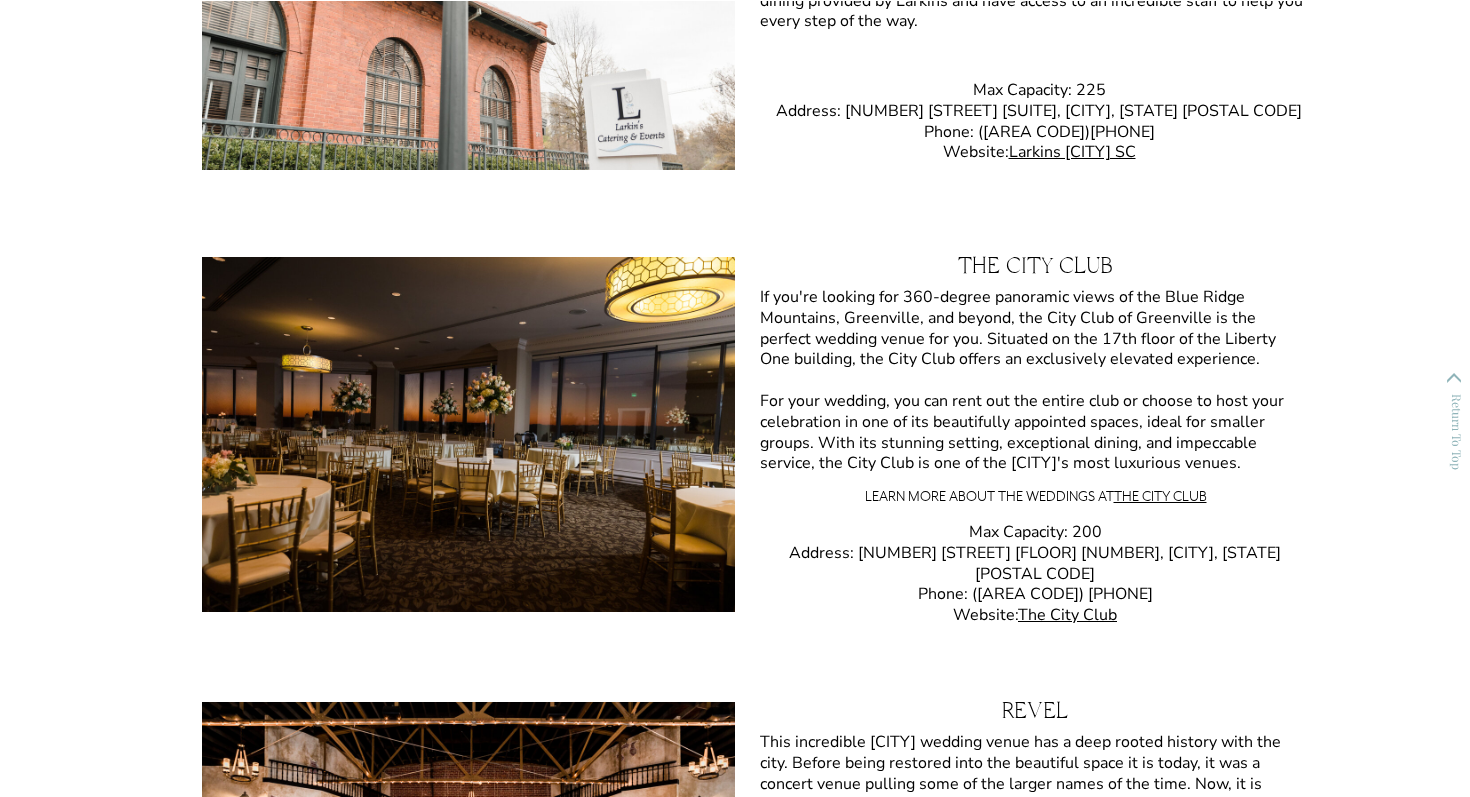 click on "If you're looking for 360-degree panoramic views of the Blue Ridge Mountains, Greenville, and beyond, the City Club of Greenville is the perfect wedding venue for you. Situated on the 17th floor of the Liberty One building, the City Club offers an exclusively elevated experience. For your wedding, you can rent out the entire club or choose to host your celebration in one of its beautifully appointed spaces, ideal for smaller groups. With its stunning setting, exceptional dining, and impeccable service, the City Club is one of the Greenville's most luxurious venues." at bounding box center [1032, 383] 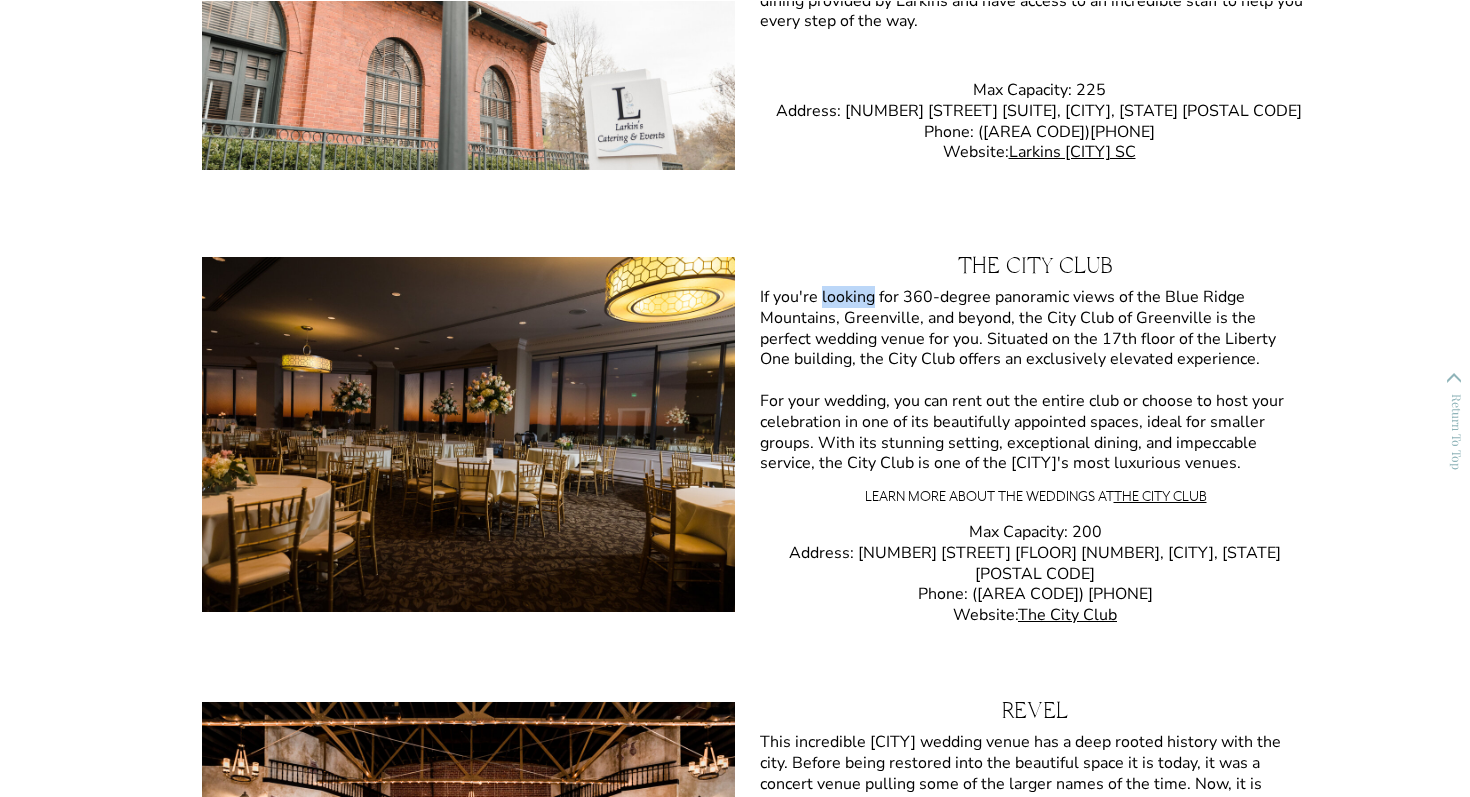click on "If you're looking for 360-degree panoramic views of the Blue Ridge Mountains, Greenville, and beyond, the City Club of Greenville is the perfect wedding venue for you. Situated on the 17th floor of the Liberty One building, the City Club offers an exclusively elevated experience. For your wedding, you can rent out the entire club or choose to host your celebration in one of its beautifully appointed spaces, ideal for smaller groups. With its stunning setting, exceptional dining, and impeccable service, the City Club is one of the Greenville's most luxurious venues." at bounding box center [1032, 383] 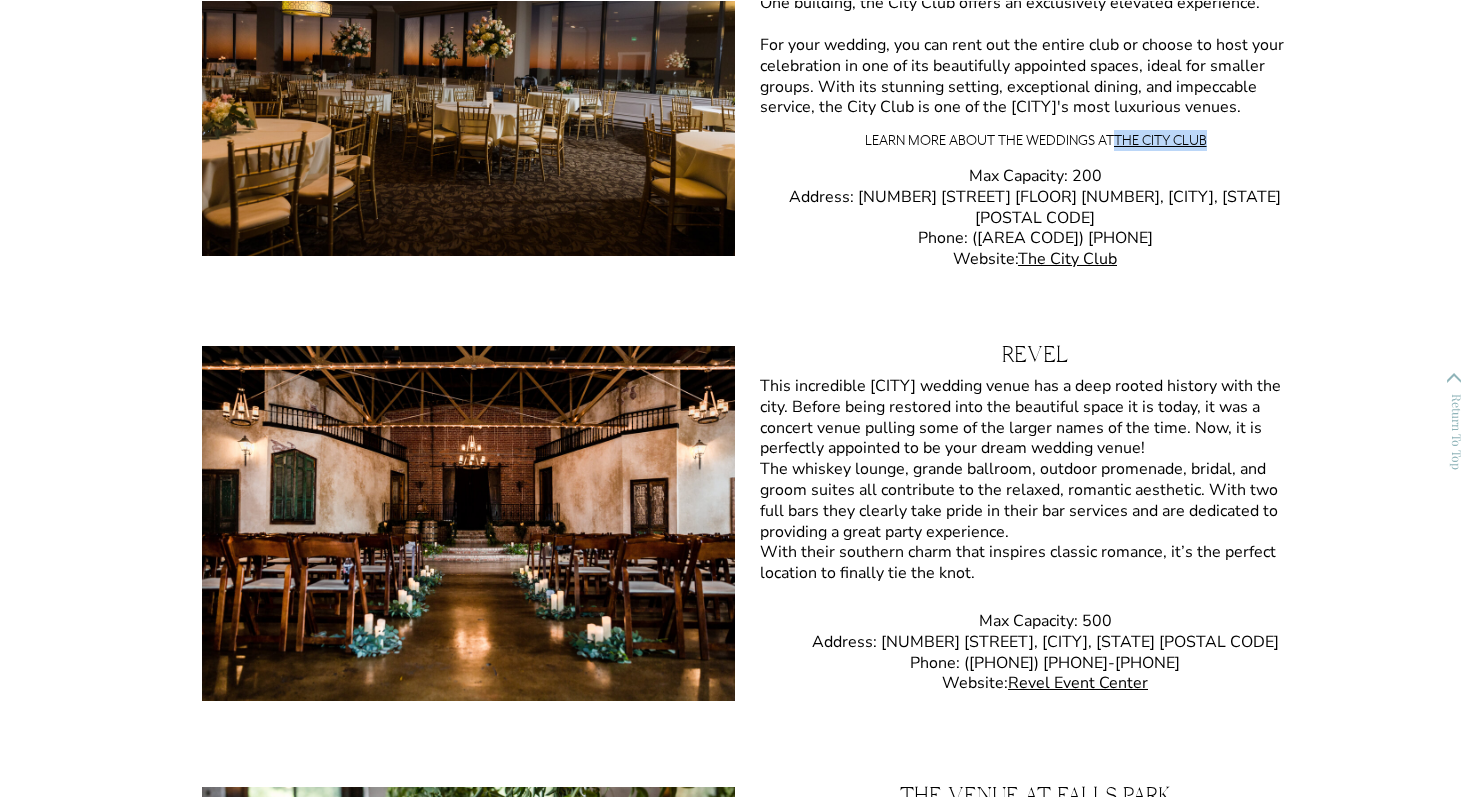 click on "CONTACT The Journal Experience About Zack CONTACT The Journal About ZBP Experience Greenville South Carolina Wedding Venues 25+ Greenville South Carolina Wedding Venues Greenville offers over 85 unique wedding venues. So it's easy to see how narrowing it down can be difficult. So as a Greenville SC wedding photographer, I compiled a list and photographed the top twenty wedding venues in the area. Each of the venues on this list has something incredible to offer you on your wedding day. Whether you are looking for a fairy tale European inspired venue, a venue with a little history or even just a wedding venue in Greenville where the whole family can stay overnight, there is a venue you’ll love on this list. Table of Contents Table of Contents Downtown Greenville South Carolina Wedding Venues Avenue Huguenot Mill & Loft Zen  The L The Commerce Club Revel The Venue at Falls Park Greenville Hotel Wedding Venues Westin Poinsett Hotel Domestique AC Hotel Bleckley Inn & Station Courtyard Marriott  Hyatt Regency" at bounding box center (735, 5847) 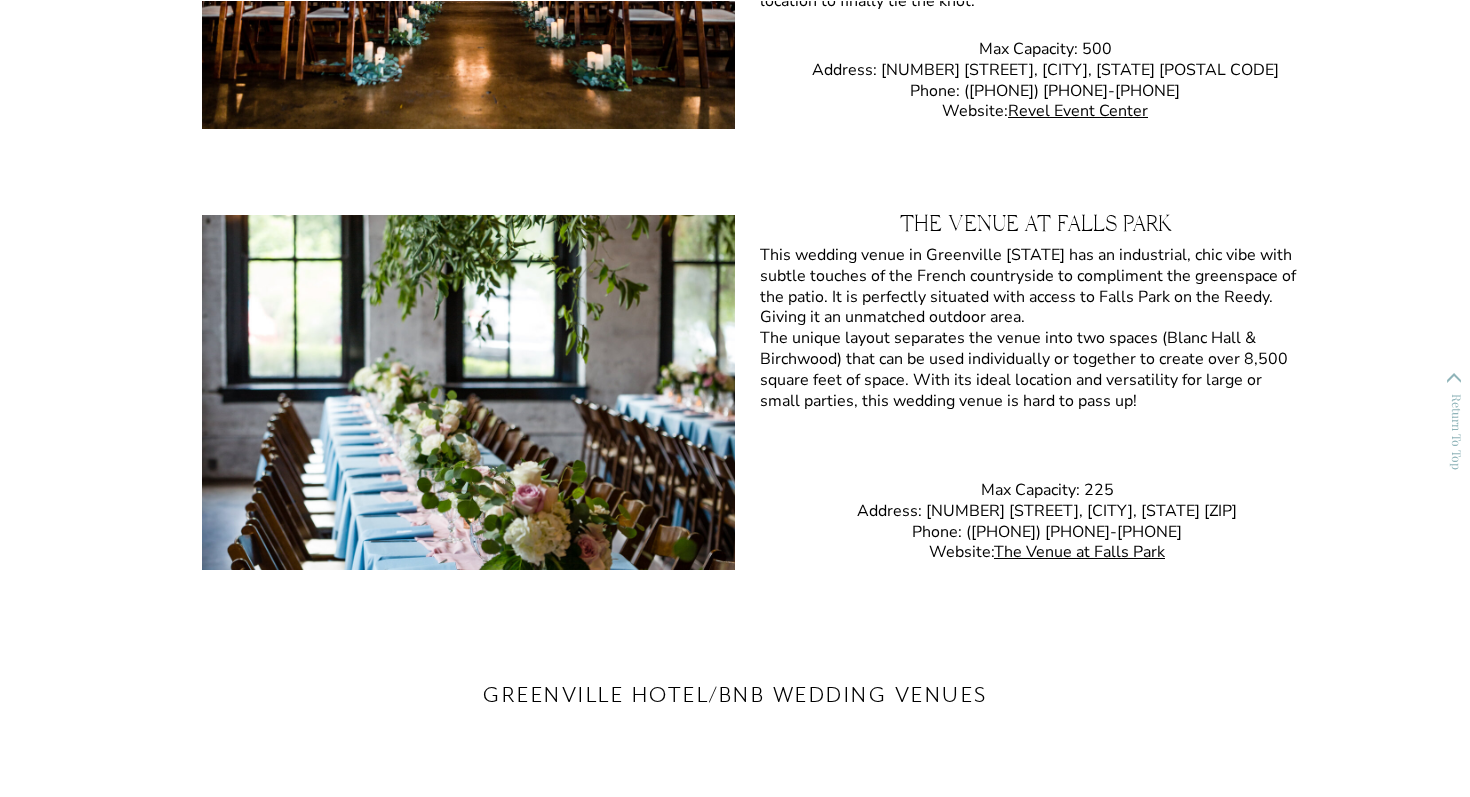 scroll, scrollTop: 5265, scrollLeft: 0, axis: vertical 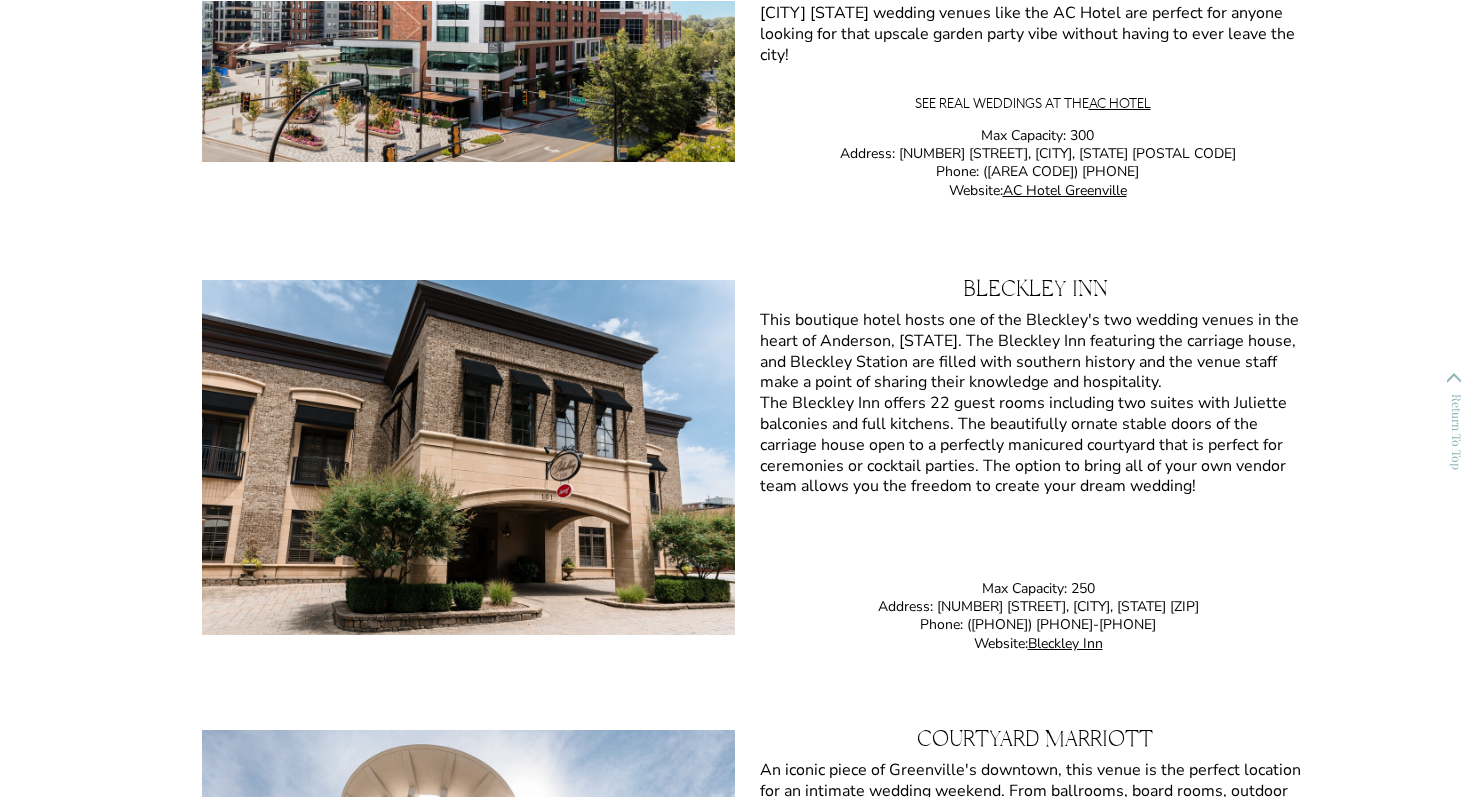 click on "This boutique hotel hosts one of the Bleckley's two wedding venues in the heart of Anderson, SC. The Bleckley Inn featuring the carriage house, and Bleckley Station are filled with southern history and the venue staff make a point of sharing their knowledge and hospitality. The Bleckley Inn offers 22 guest rooms including two suites with Juliette balconies and full kitchens. The beautifully ornate stable doors of the carriage house open to a perfectly manicured courtyard that is perfect for ceremonies or cocktail parties. The option to bring all of your own vendor team allows you the freedom to create your dream wedding!" at bounding box center [1032, 417] 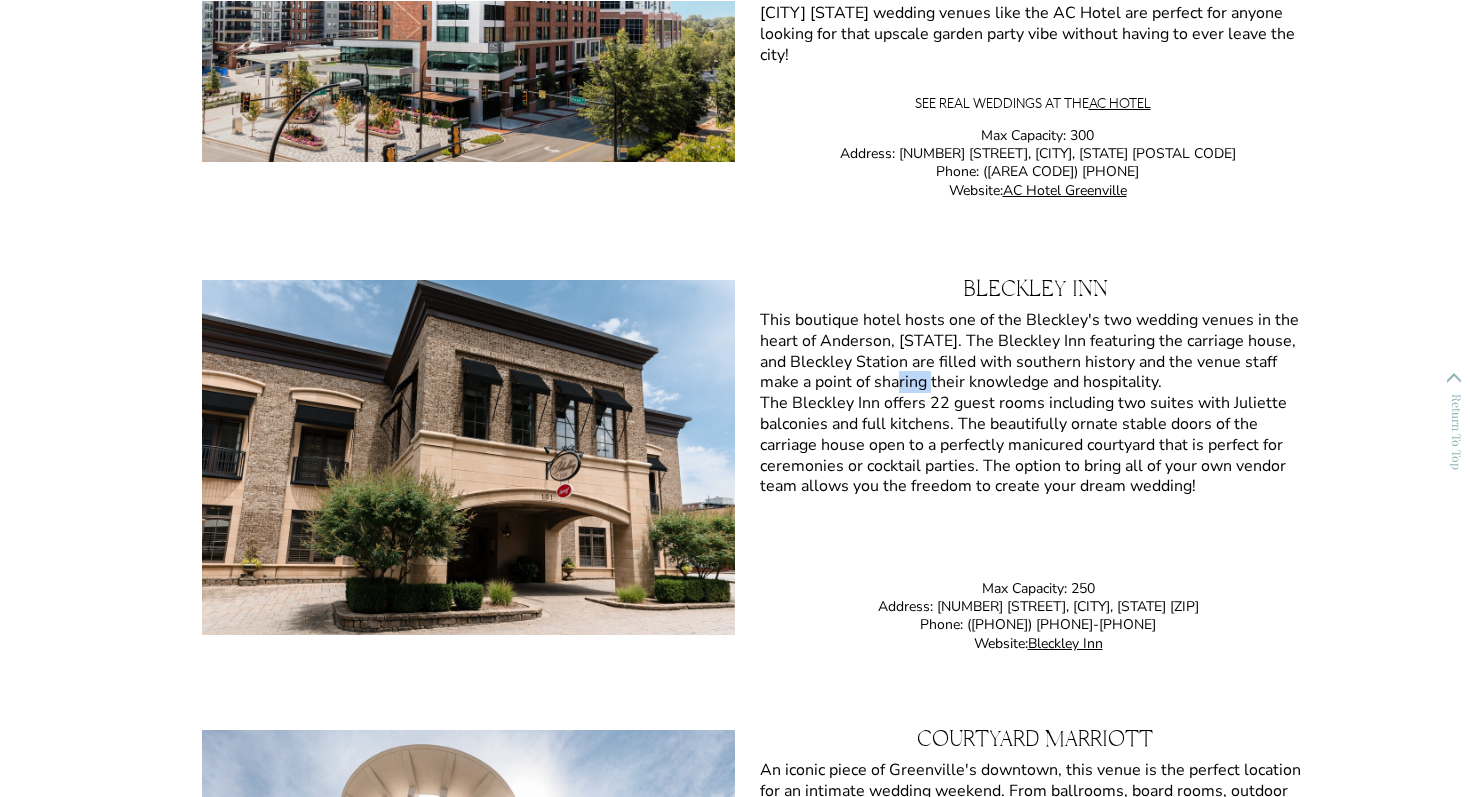 click on "This boutique hotel hosts one of the Bleckley's two wedding venues in the heart of Anderson, SC. The Bleckley Inn featuring the carriage house, and Bleckley Station are filled with southern history and the venue staff make a point of sharing their knowledge and hospitality. The Bleckley Inn offers 22 guest rooms including two suites with Juliette balconies and full kitchens. The beautifully ornate stable doors of the carriage house open to a perfectly manicured courtyard that is perfect for ceremonies or cocktail parties. The option to bring all of your own vendor team allows you the freedom to create your dream wedding!" at bounding box center (1032, 417) 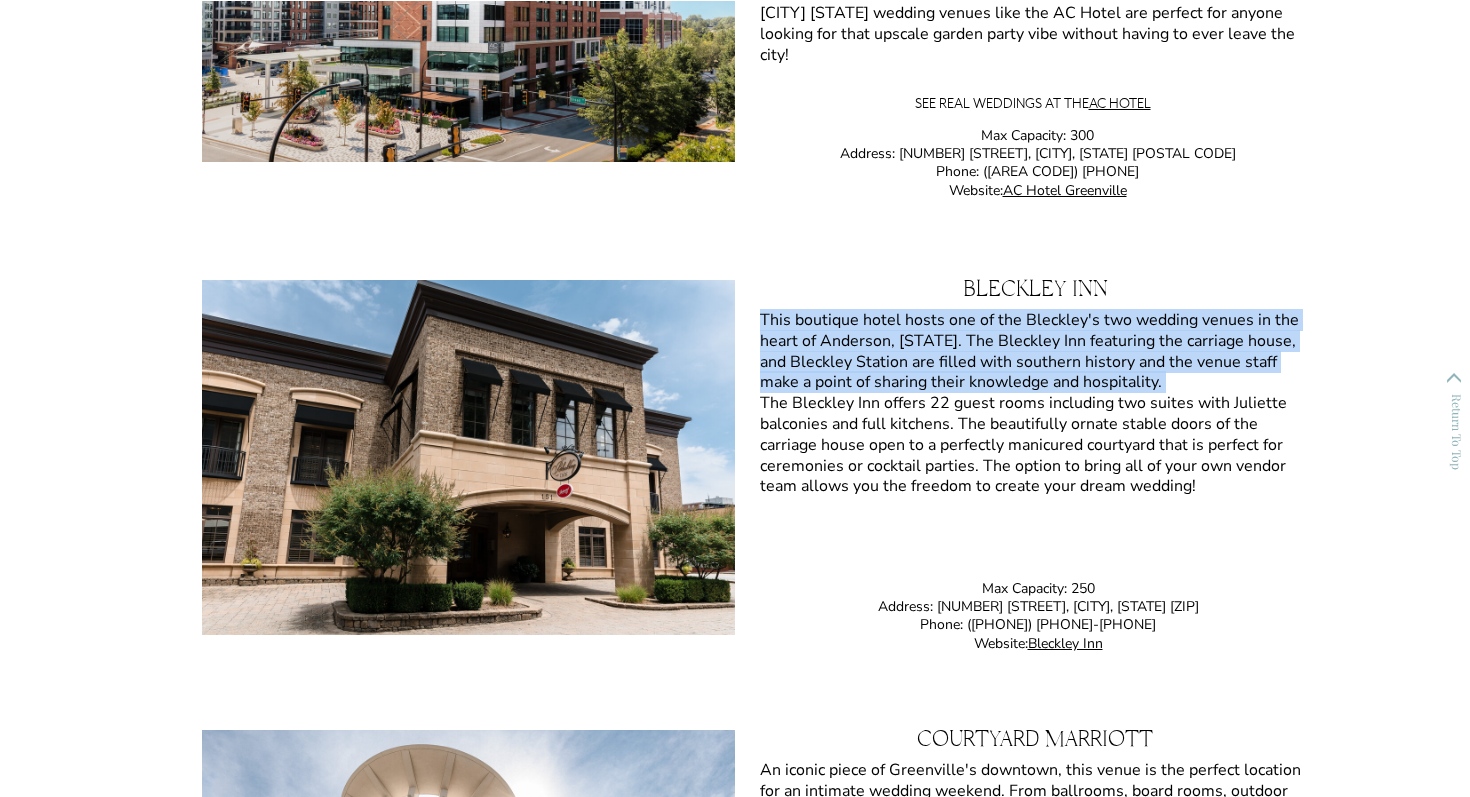 click on "CONTACT The Journal Experience About Zack CONTACT The Journal About ZBP Experience Greenville South Carolina Wedding Venues 25+ Greenville South Carolina Wedding Venues Greenville offers over 85 unique wedding venues. So it's easy to see how narrowing it down can be difficult. So as a Greenville SC wedding photographer, I compiled a list and photographed the top twenty wedding venues in the area. Each of the venues on this list has something incredible to offer you on your wedding day. Whether you are looking for a fairy tale European inspired venue, a venue with a little history or even just a wedding venue in Greenville where the whole family can stay overnight, there is a venue you’ll love on this list. Table of Contents Table of Contents Downtown Greenville South Carolina Wedding Venues Avenue Huguenot Mill & Loft Zen  The L The Commerce Club Revel The Venue at Falls Park Greenville Hotel Wedding Venues Westin Poinsett Hotel Domestique AC Hotel Bleckley Inn & Station Courtyard Marriott  Hyatt Regency" at bounding box center (735, 2483) 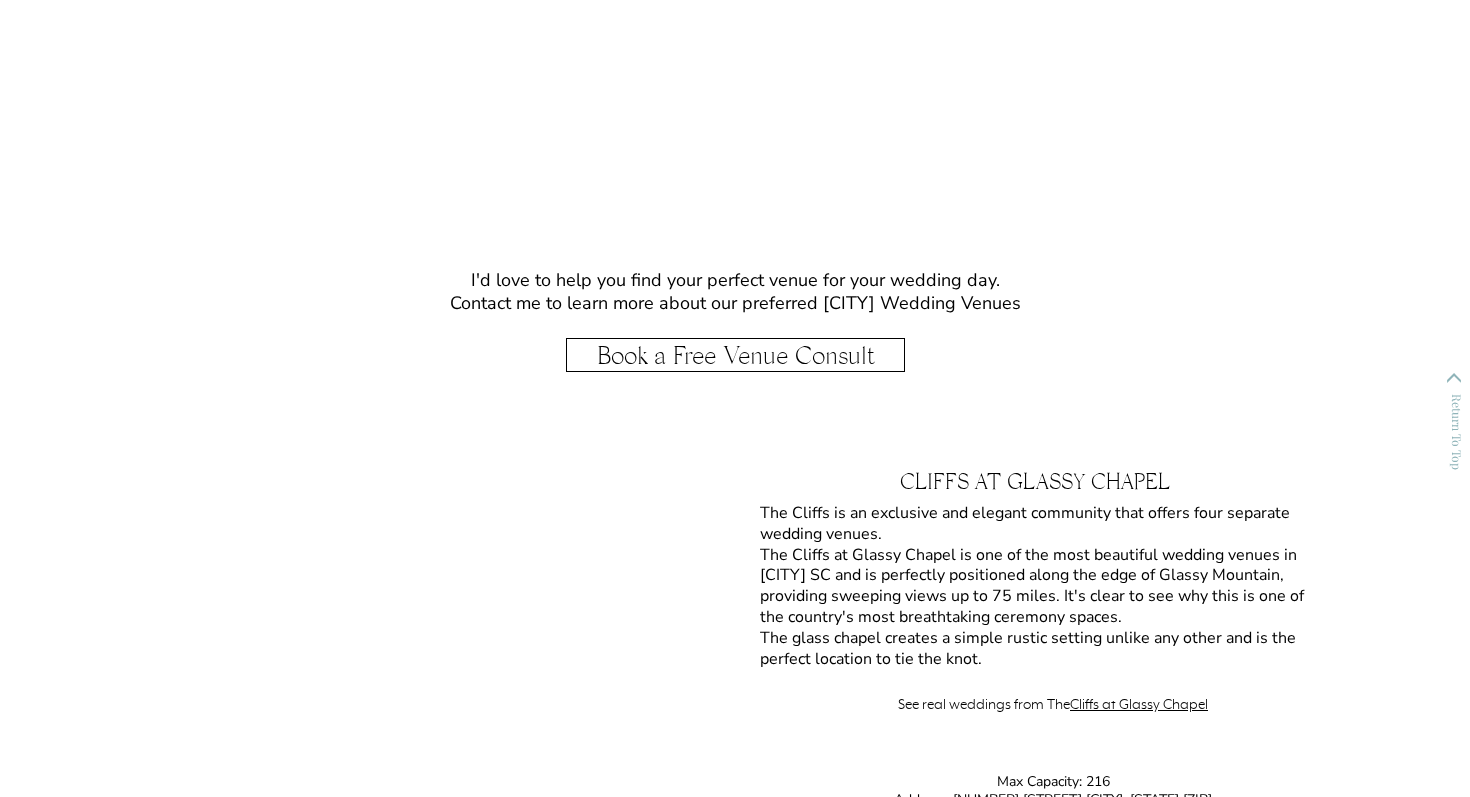 scroll, scrollTop: 11430, scrollLeft: 0, axis: vertical 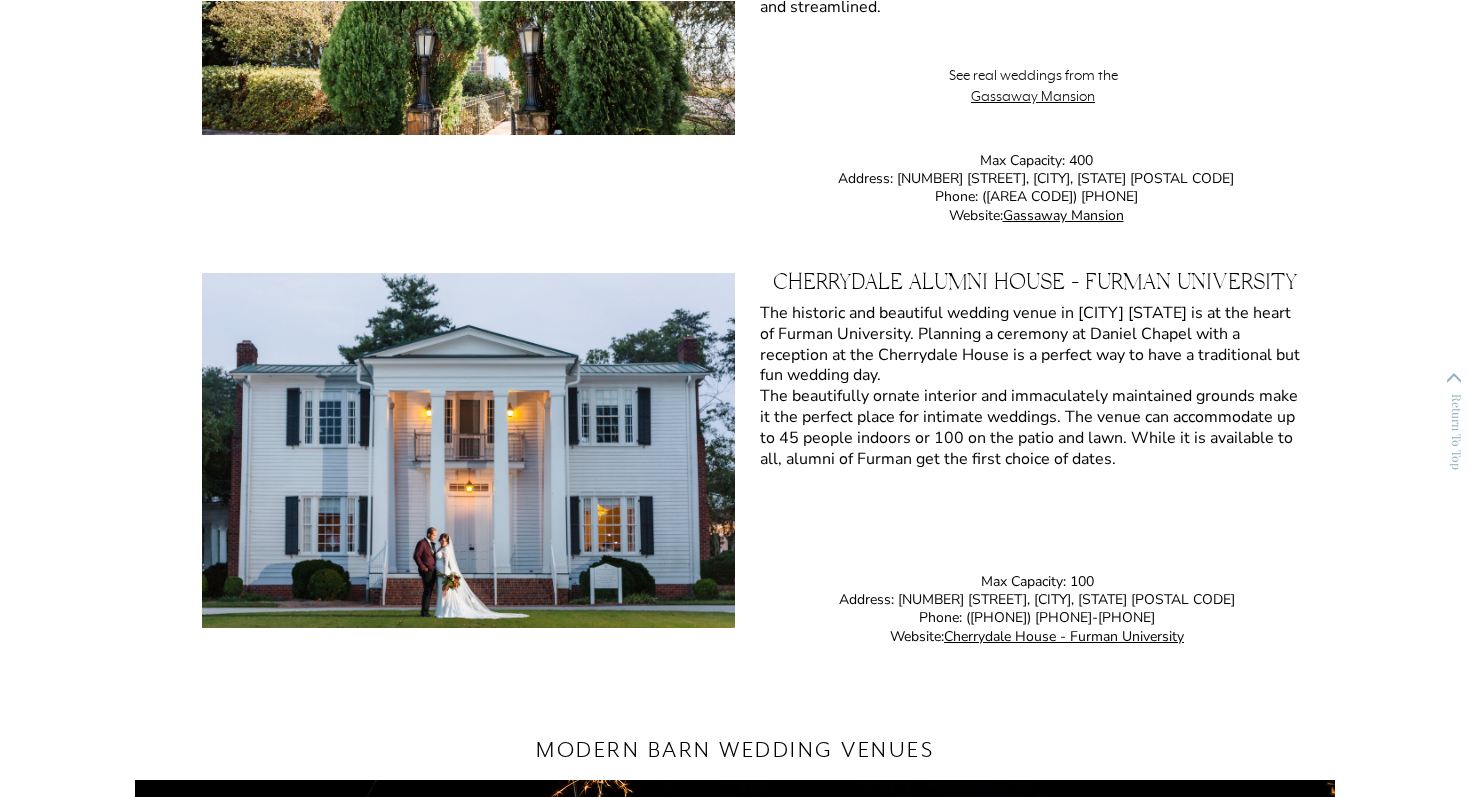 click on "Cherrydale Alumni House - Furman University" at bounding box center [1035, 293] 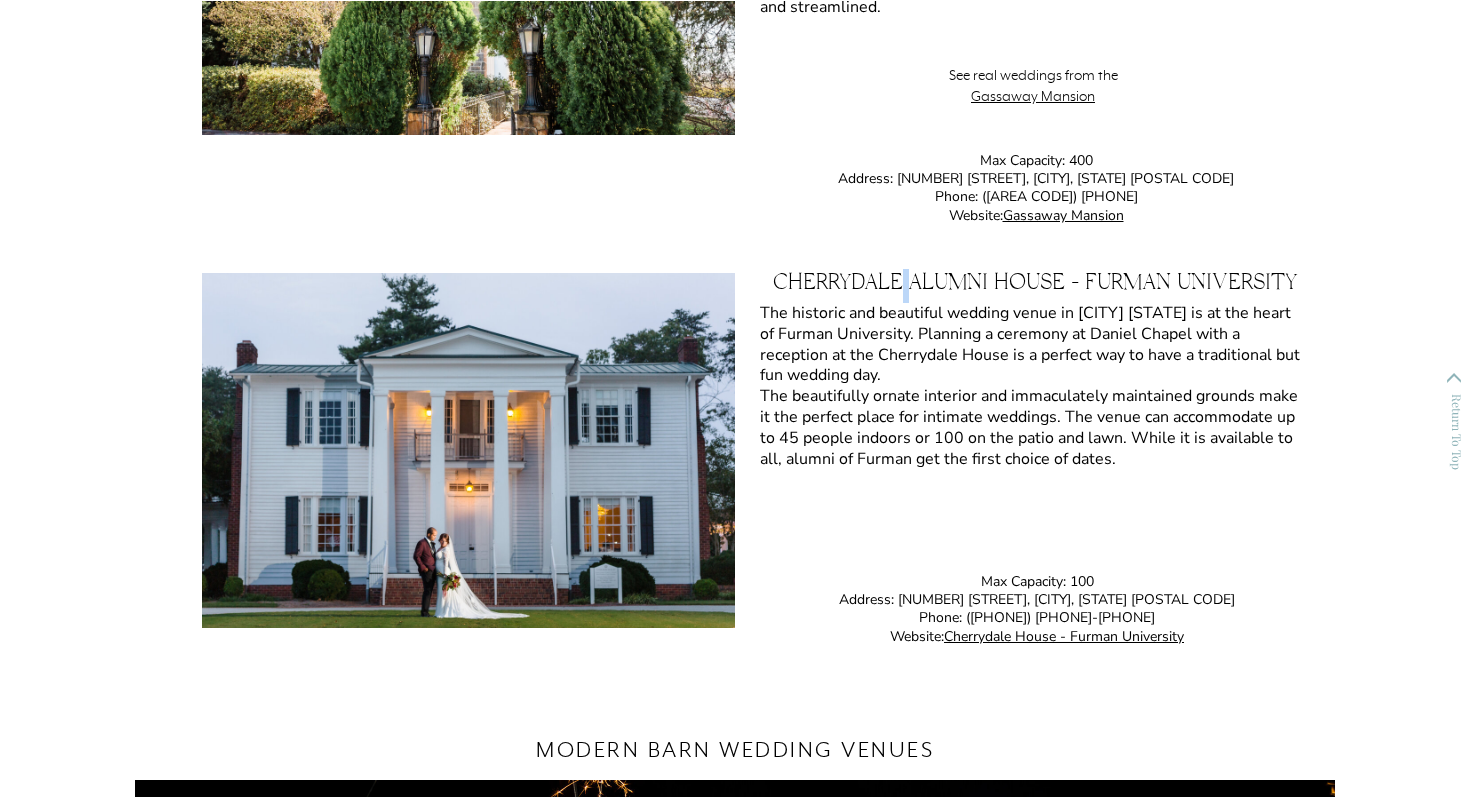 click on "Cherrydale Alumni House - Furman University" at bounding box center [1035, 293] 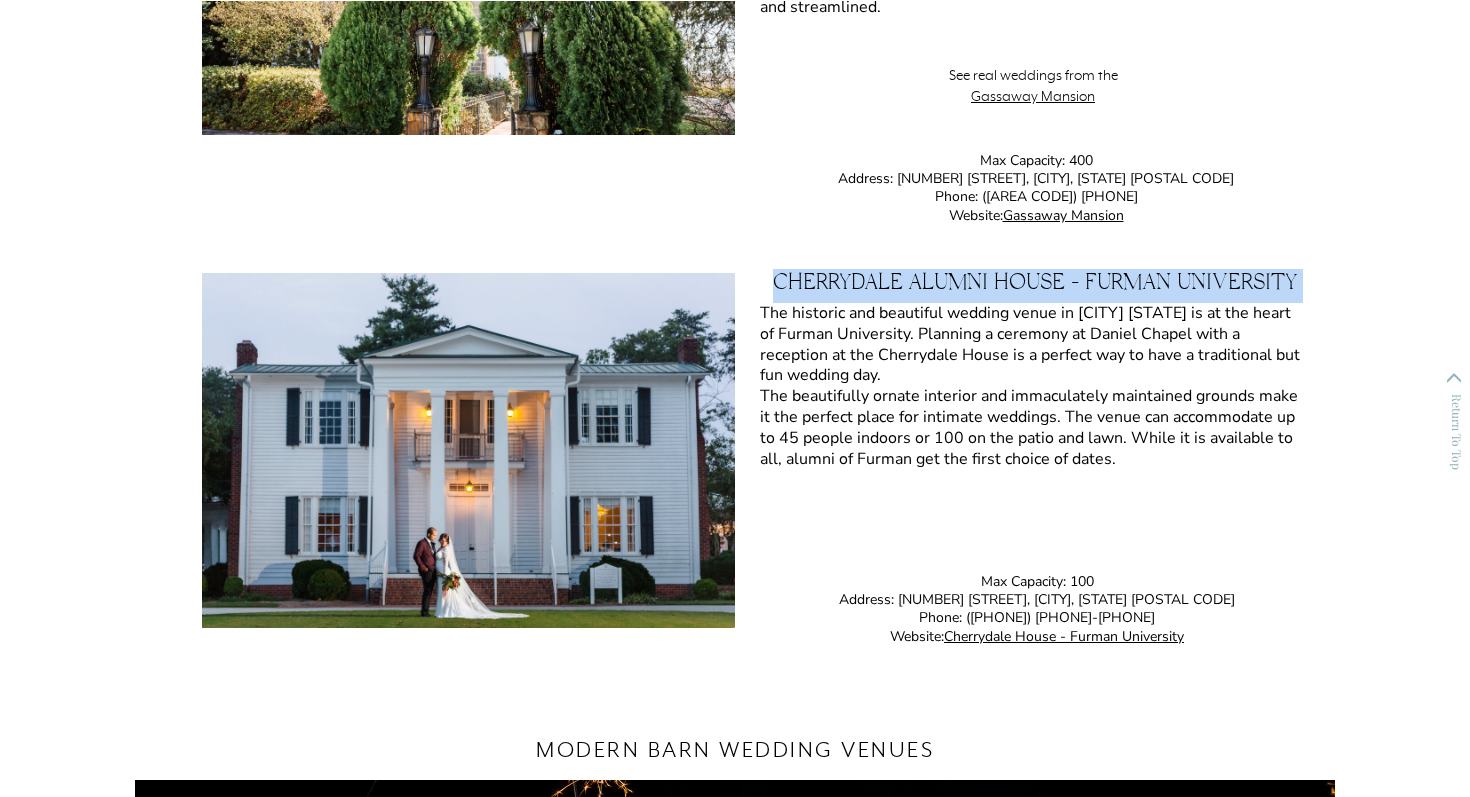 click on "The historic and beautiful wedding venue in Greenville SC is at the heart of Furman University. Planning a ceremony at Daniel Chapel with a reception at the Cherrydale House is a perfect way to have a traditional but fun wedding day.  The beautifully ornate interior and immaculately maintained grounds make it the perfect place for intimate weddings. The venue can accommodate up to 45 people indoors or 100 on the patio and lawn. While it is available to all, alumni of Furman get the first choice of dates." at bounding box center [1032, 410] 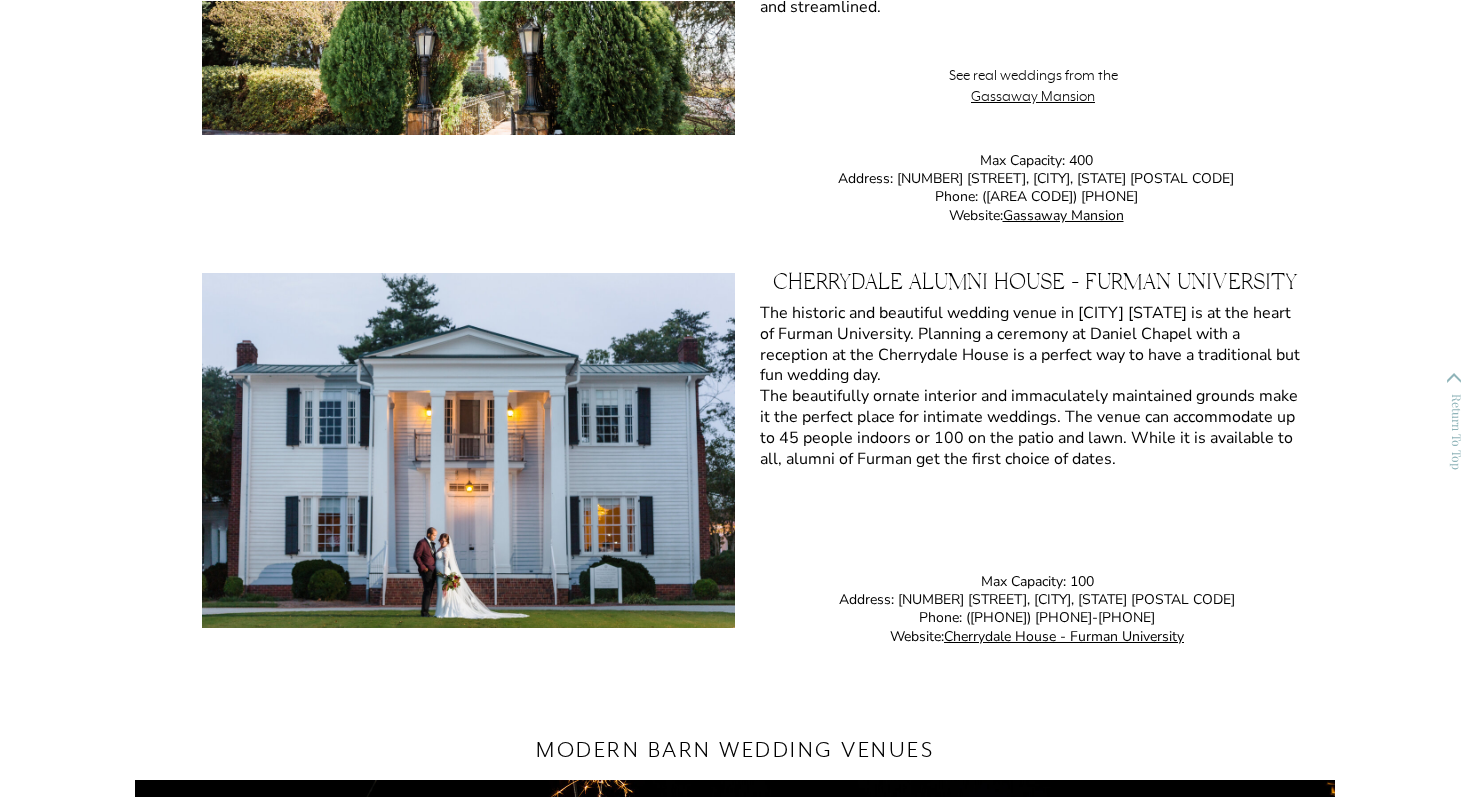 click on "The historic and beautiful wedding venue in Greenville SC is at the heart of Furman University. Planning a ceremony at Daniel Chapel with a reception at the Cherrydale House is a perfect way to have a traditional but fun wedding day.  The beautifully ornate interior and immaculately maintained grounds make it the perfect place for intimate weddings. The venue can accommodate up to 45 people indoors or 100 on the patio and lawn. While it is available to all, alumni of Furman get the first choice of dates." at bounding box center [1032, 410] 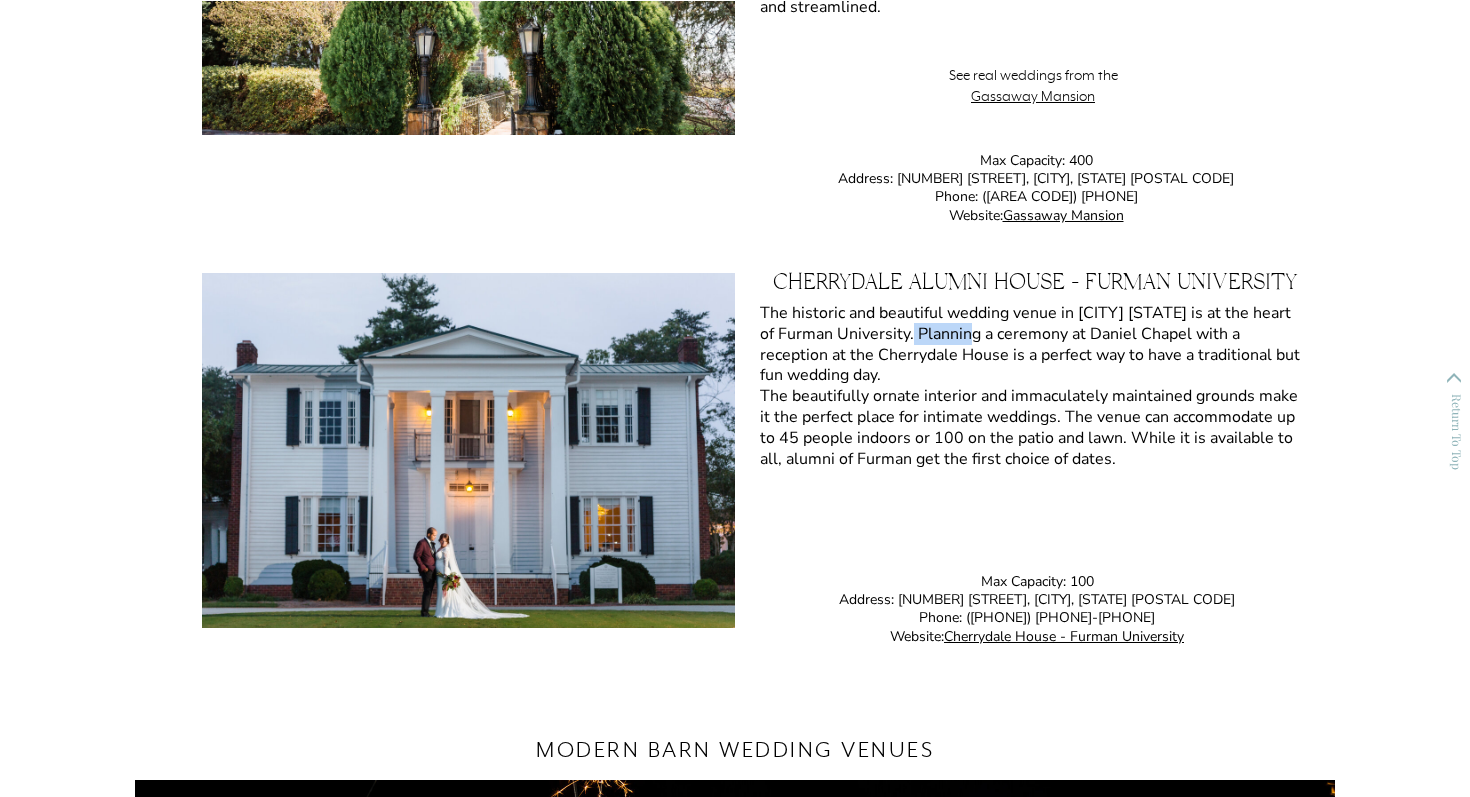 click on "The historic and beautiful wedding venue in Greenville SC is at the heart of Furman University. Planning a ceremony at Daniel Chapel with a reception at the Cherrydale House is a perfect way to have a traditional but fun wedding day.  The beautifully ornate interior and immaculately maintained grounds make it the perfect place for intimate weddings. The venue can accommodate up to 45 people indoors or 100 on the patio and lawn. While it is available to all, alumni of Furman get the first choice of dates." at bounding box center [1032, 410] 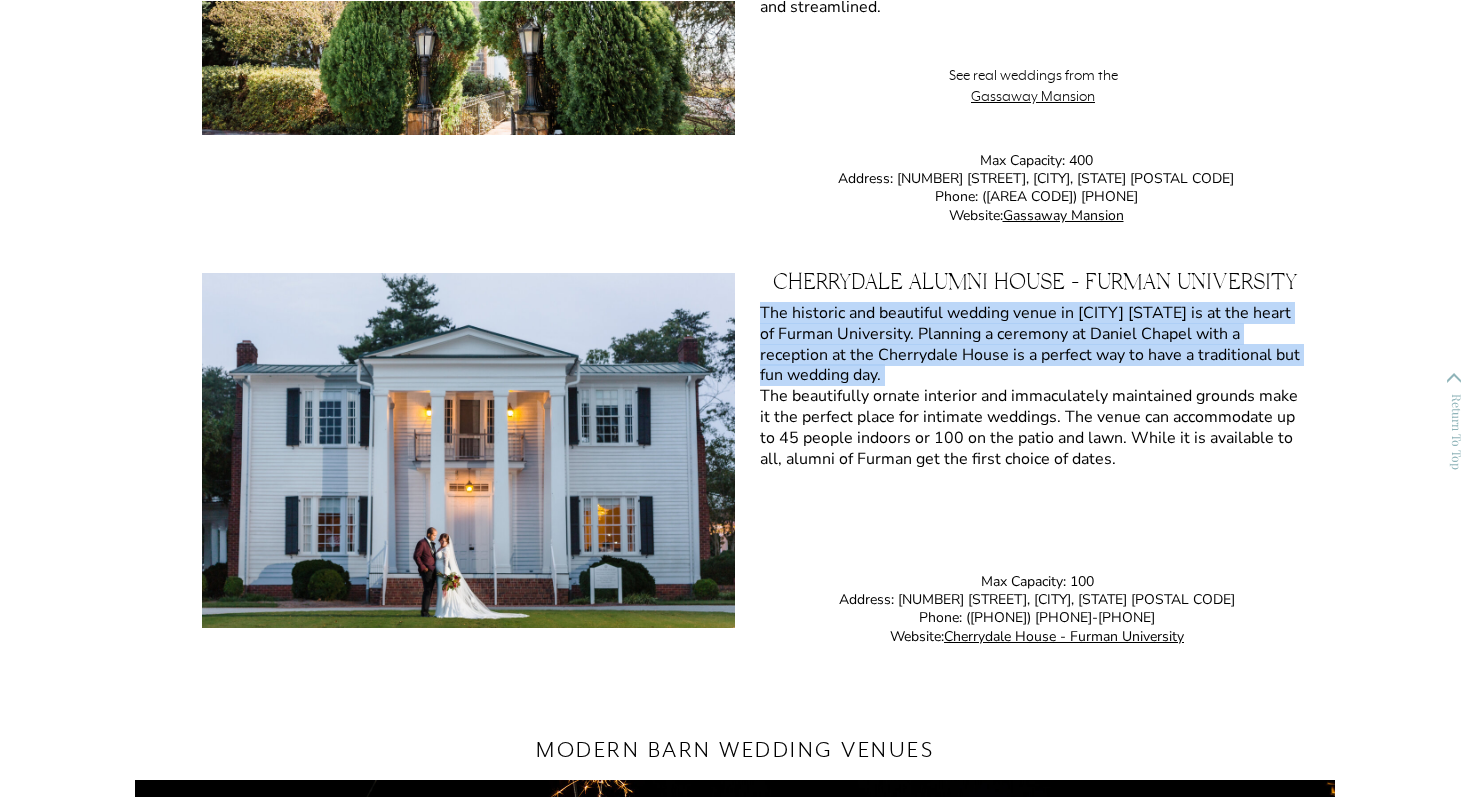 click on "The historic and beautiful wedding venue in Greenville SC is at the heart of Furman University. Planning a ceremony at Daniel Chapel with a reception at the Cherrydale House is a perfect way to have a traditional but fun wedding day.  The beautifully ornate interior and immaculately maintained grounds make it the perfect place for intimate weddings. The venue can accommodate up to 45 people indoors or 100 on the patio and lawn. While it is available to all, alumni of Furman get the first choice of dates." at bounding box center [1032, 410] 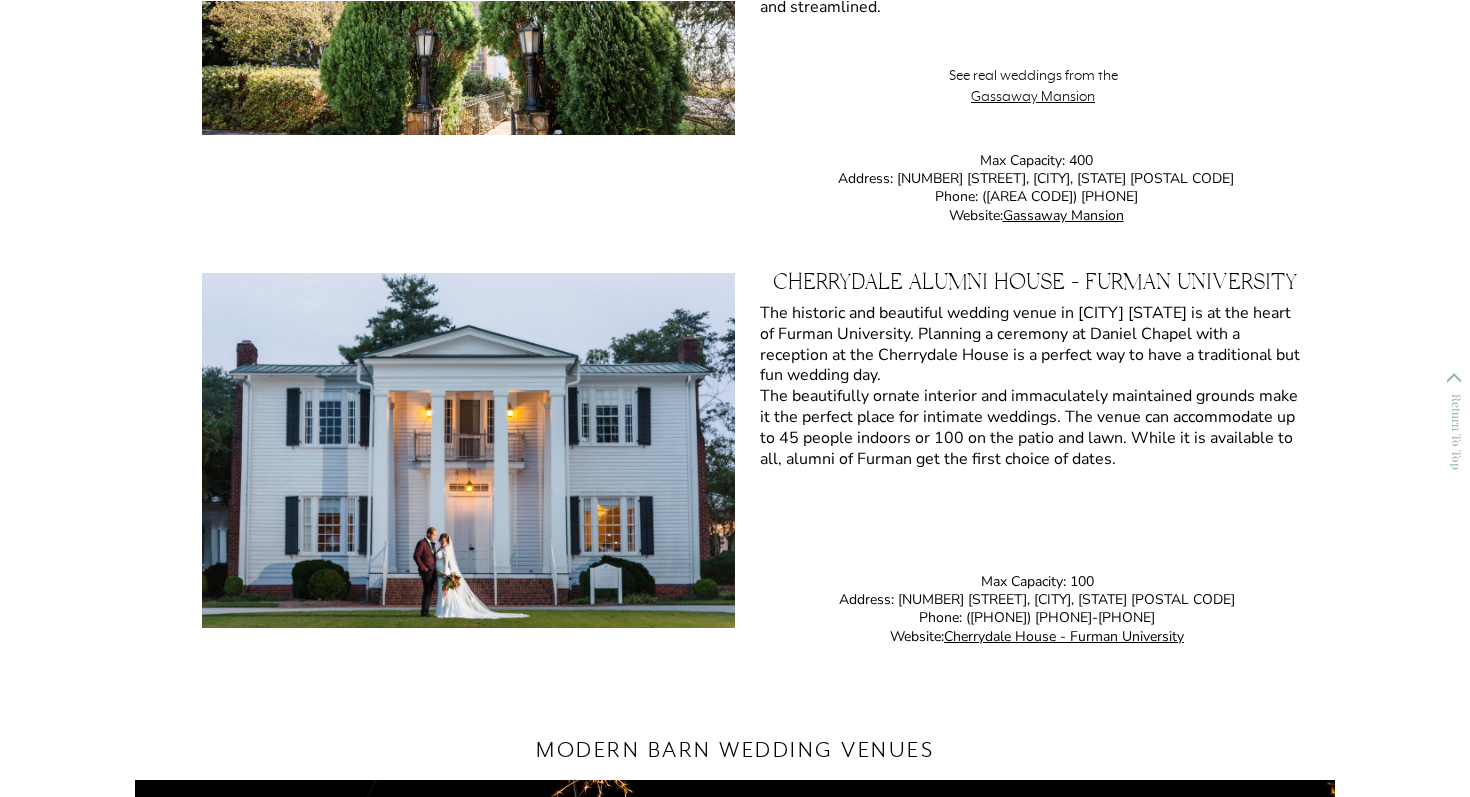 click on "The historic and beautiful wedding venue in Greenville SC is at the heart of Furman University. Planning a ceremony at Daniel Chapel with a reception at the Cherrydale House is a perfect way to have a traditional but fun wedding day.  The beautifully ornate interior and immaculately maintained grounds make it the perfect place for intimate weddings. The venue can accommodate up to 45 people indoors or 100 on the patio and lawn. While it is available to all, alumni of Furman get the first choice of dates." at bounding box center [1032, 410] 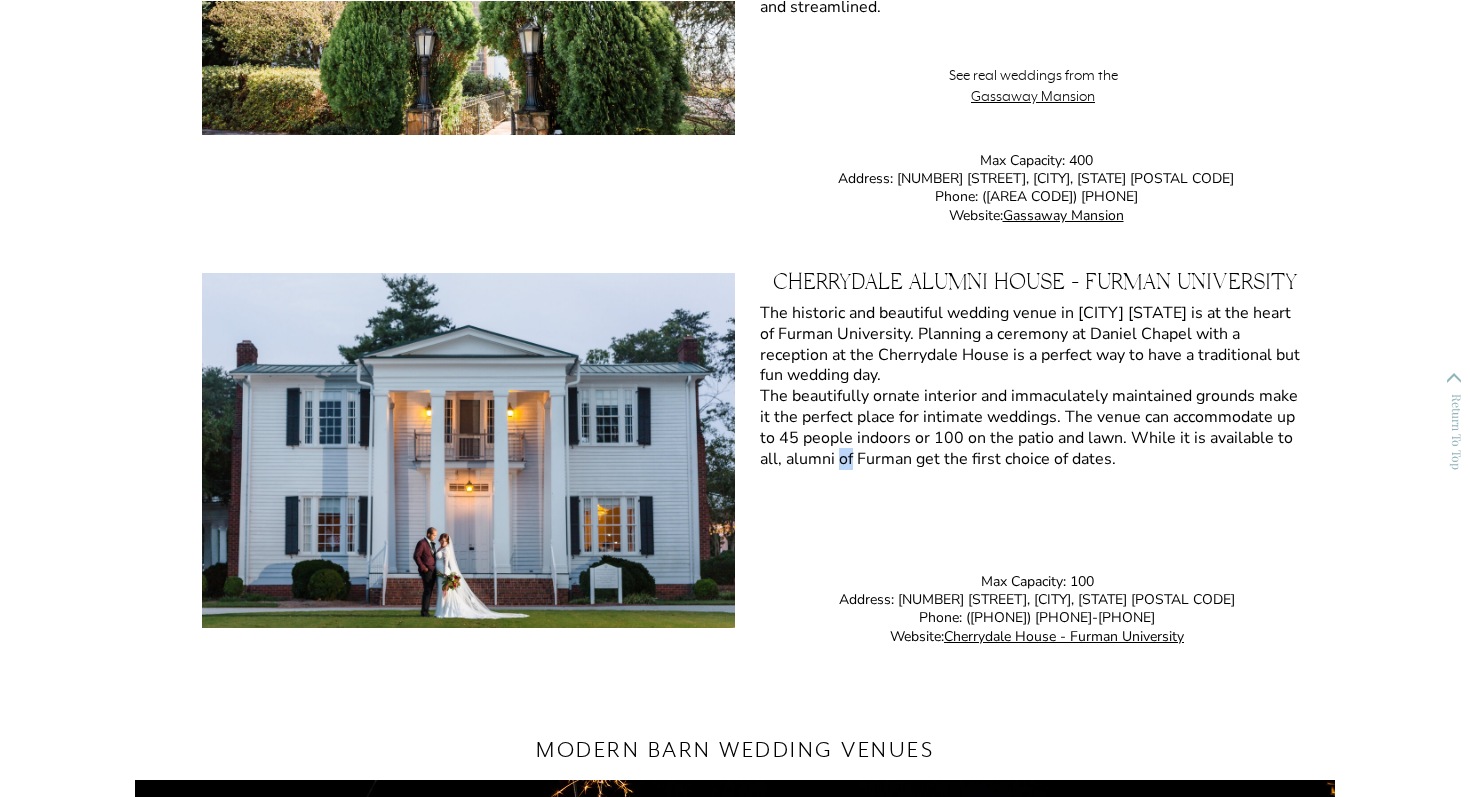 click on "The historic and beautiful wedding venue in Greenville SC is at the heart of Furman University. Planning a ceremony at Daniel Chapel with a reception at the Cherrydale House is a perfect way to have a traditional but fun wedding day.  The beautifully ornate interior and immaculately maintained grounds make it the perfect place for intimate weddings. The venue can accommodate up to 45 people indoors or 100 on the patio and lawn. While it is available to all, alumni of Furman get the first choice of dates." at bounding box center [1032, 410] 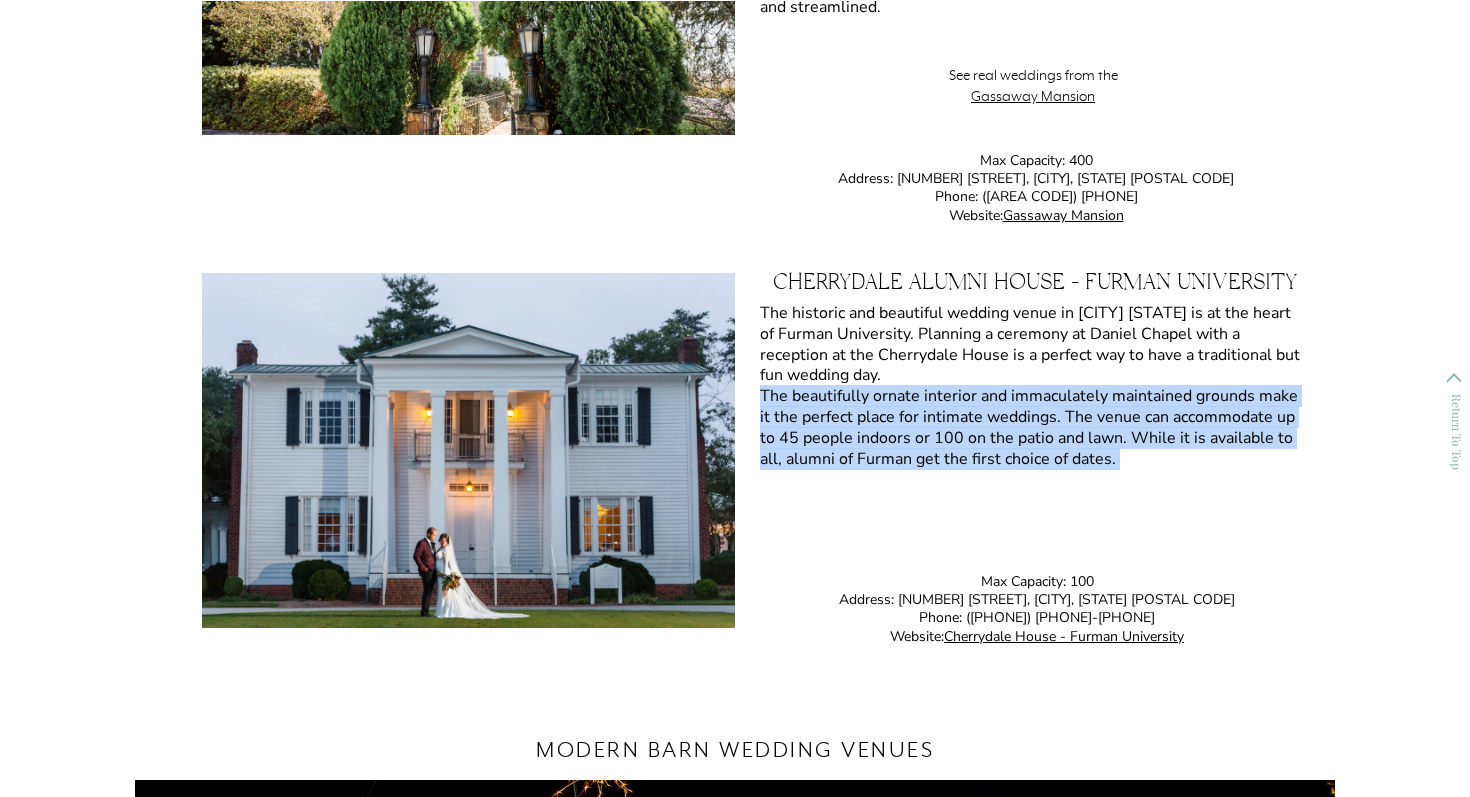 click on "The historic and beautiful wedding venue in Greenville SC is at the heart of Furman University. Planning a ceremony at Daniel Chapel with a reception at the Cherrydale House is a perfect way to have a traditional but fun wedding day.  The beautifully ornate interior and immaculately maintained grounds make it the perfect place for intimate weddings. The venue can accommodate up to 45 people indoors or 100 on the patio and lawn. While it is available to all, alumni of Furman get the first choice of dates." at bounding box center [1032, 410] 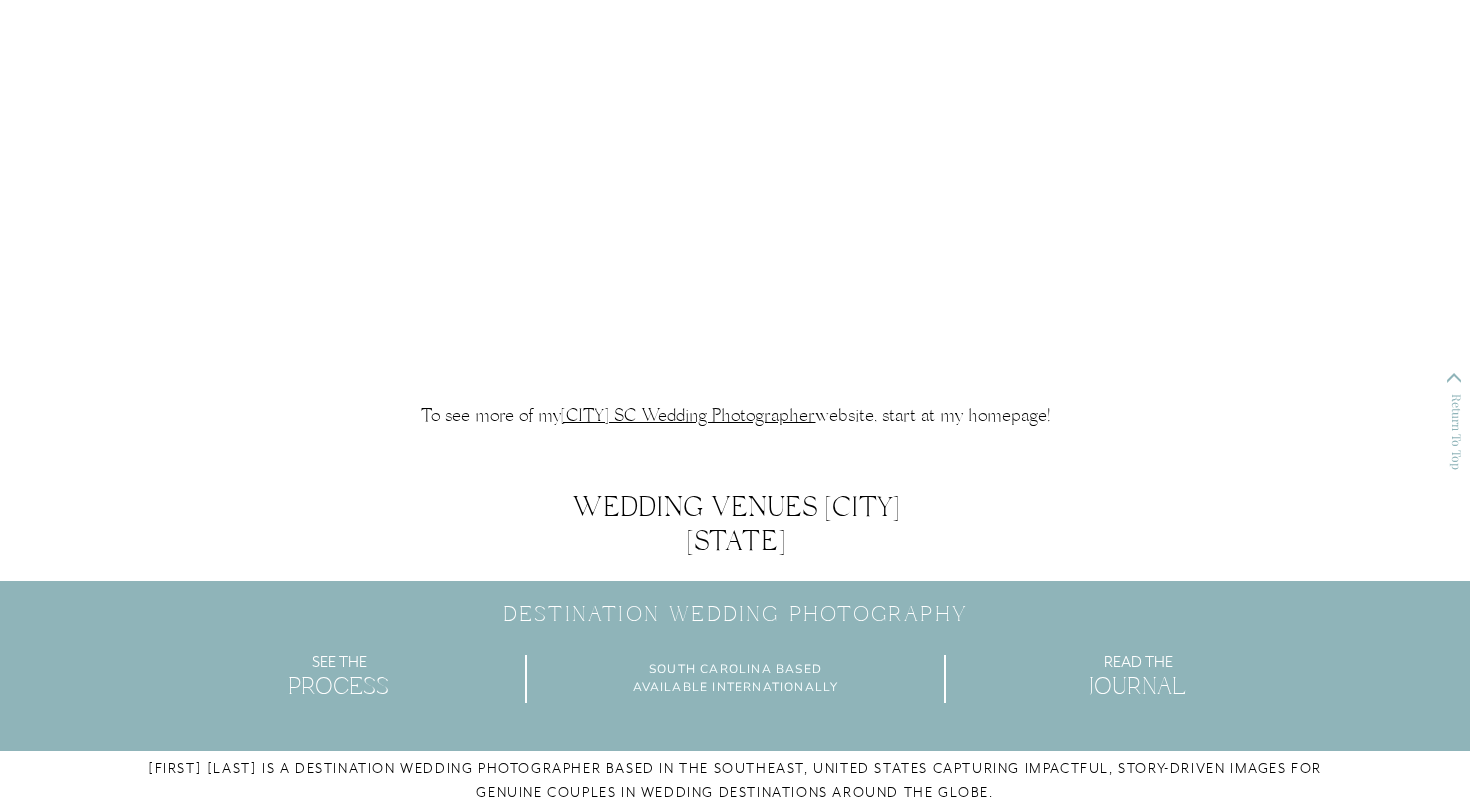 scroll, scrollTop: 20049, scrollLeft: 0, axis: vertical 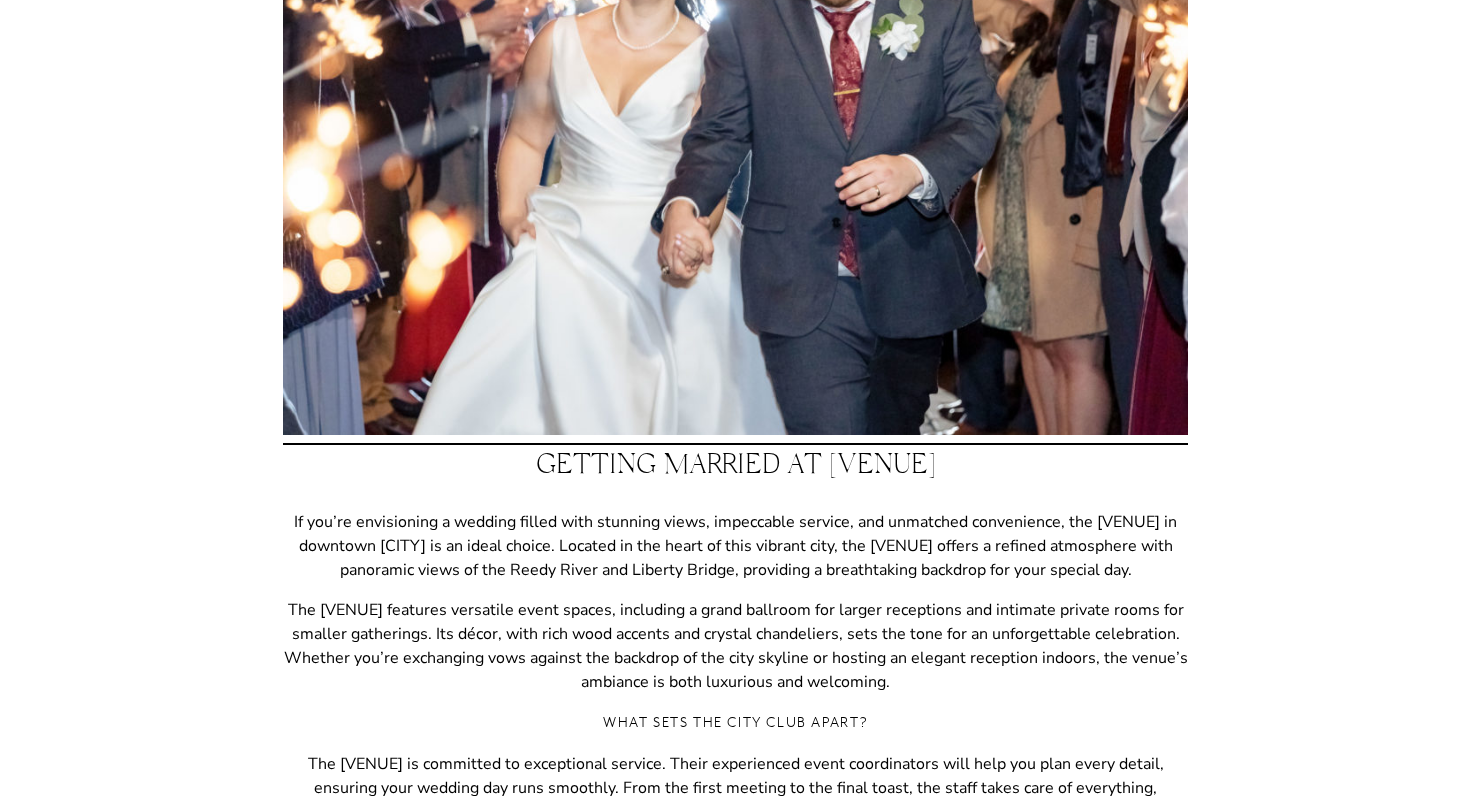 click on "Getting Married at City Club" at bounding box center [735, 470] 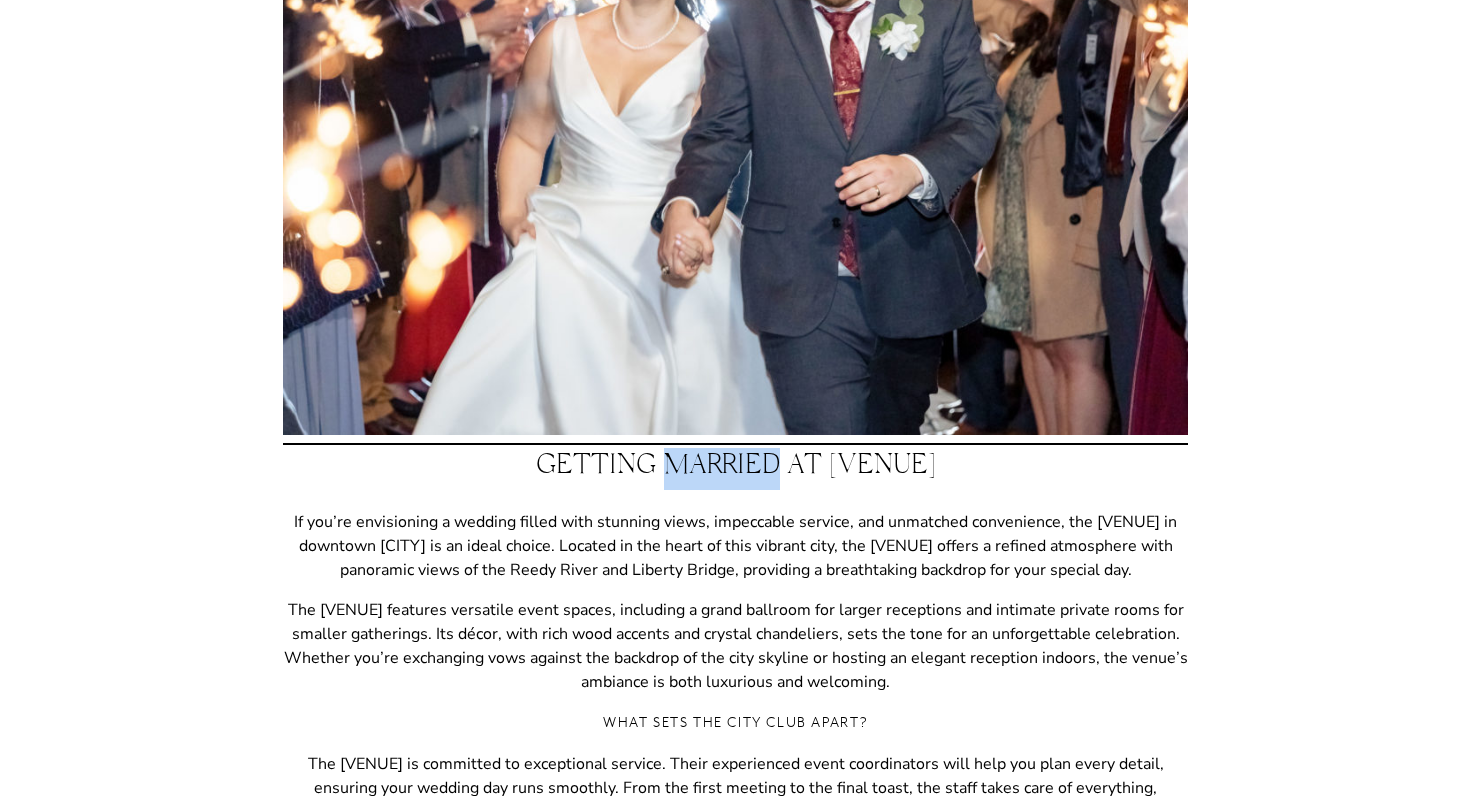 click on "Getting Married at City Club" at bounding box center (735, 470) 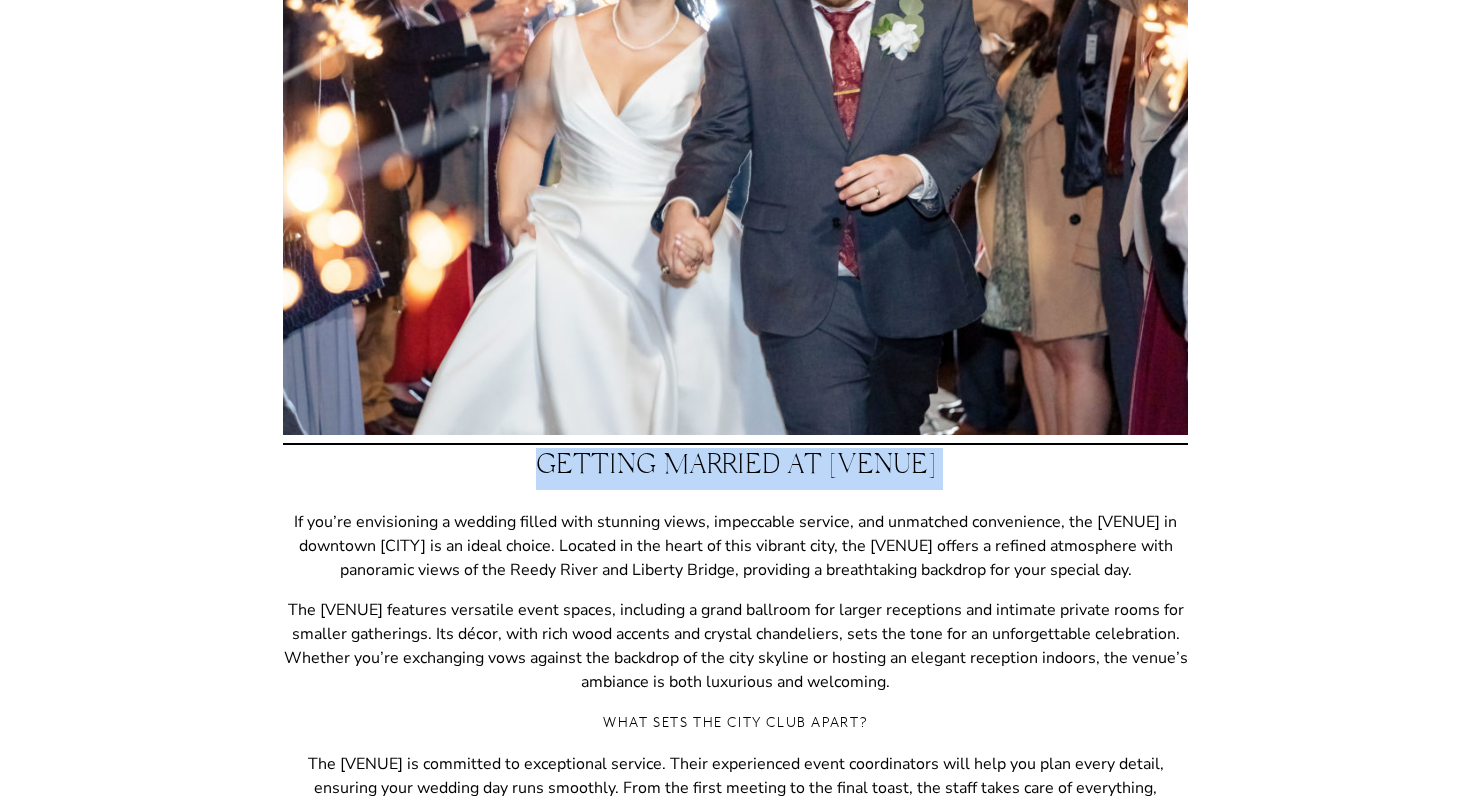 click on "Getting Married at City Club" at bounding box center [735, 470] 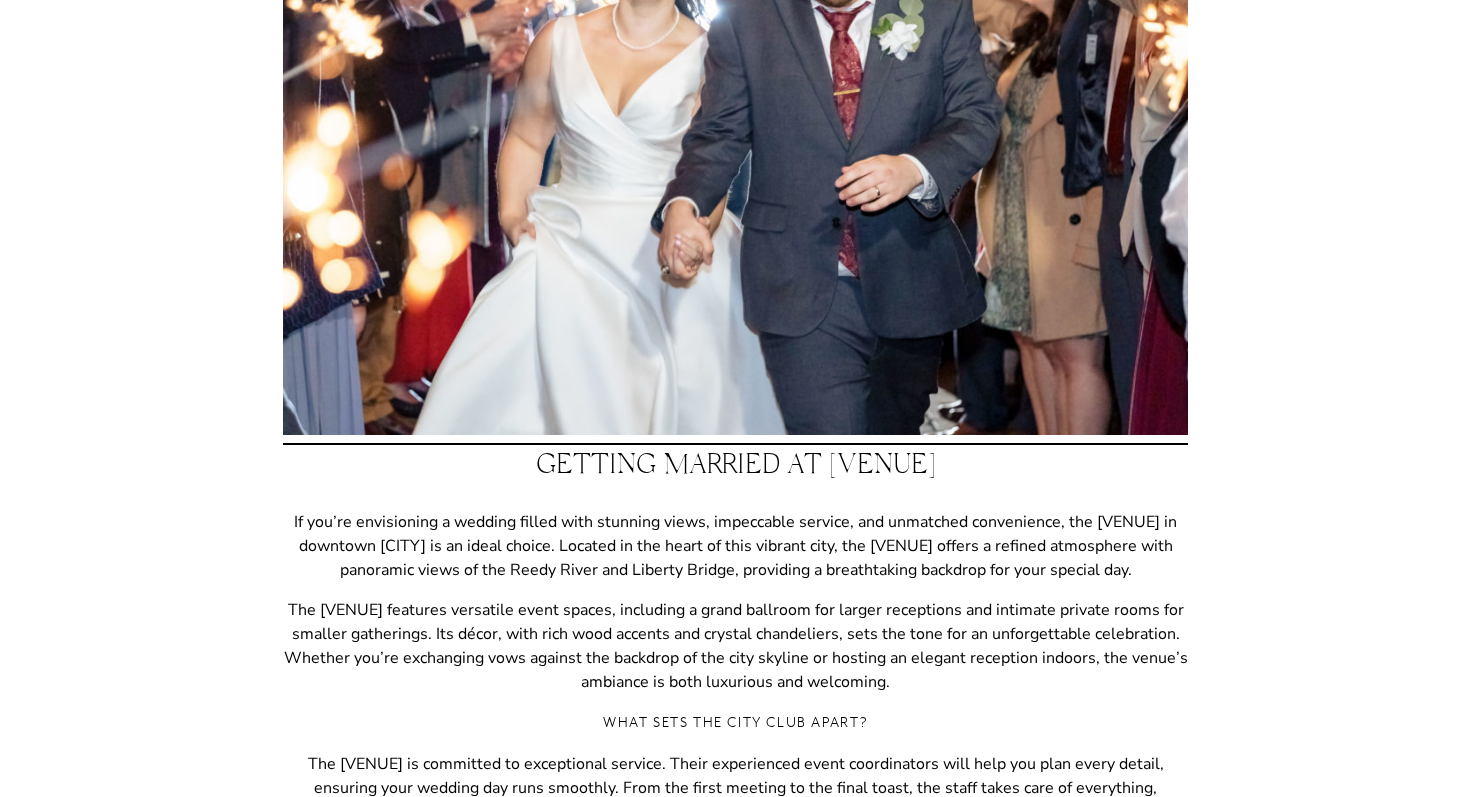 click on "If you’re envisioning a wedding filled with stunning views, impeccable service, and unmatched convenience, the City Club in downtown Greenville is an ideal choice. Located in the heart of this vibrant city, the City Club offers a refined atmosphere with panoramic views of the Reedy River and Liberty Bridge, providing a breathtaking backdrop for your special day." at bounding box center [735, 546] 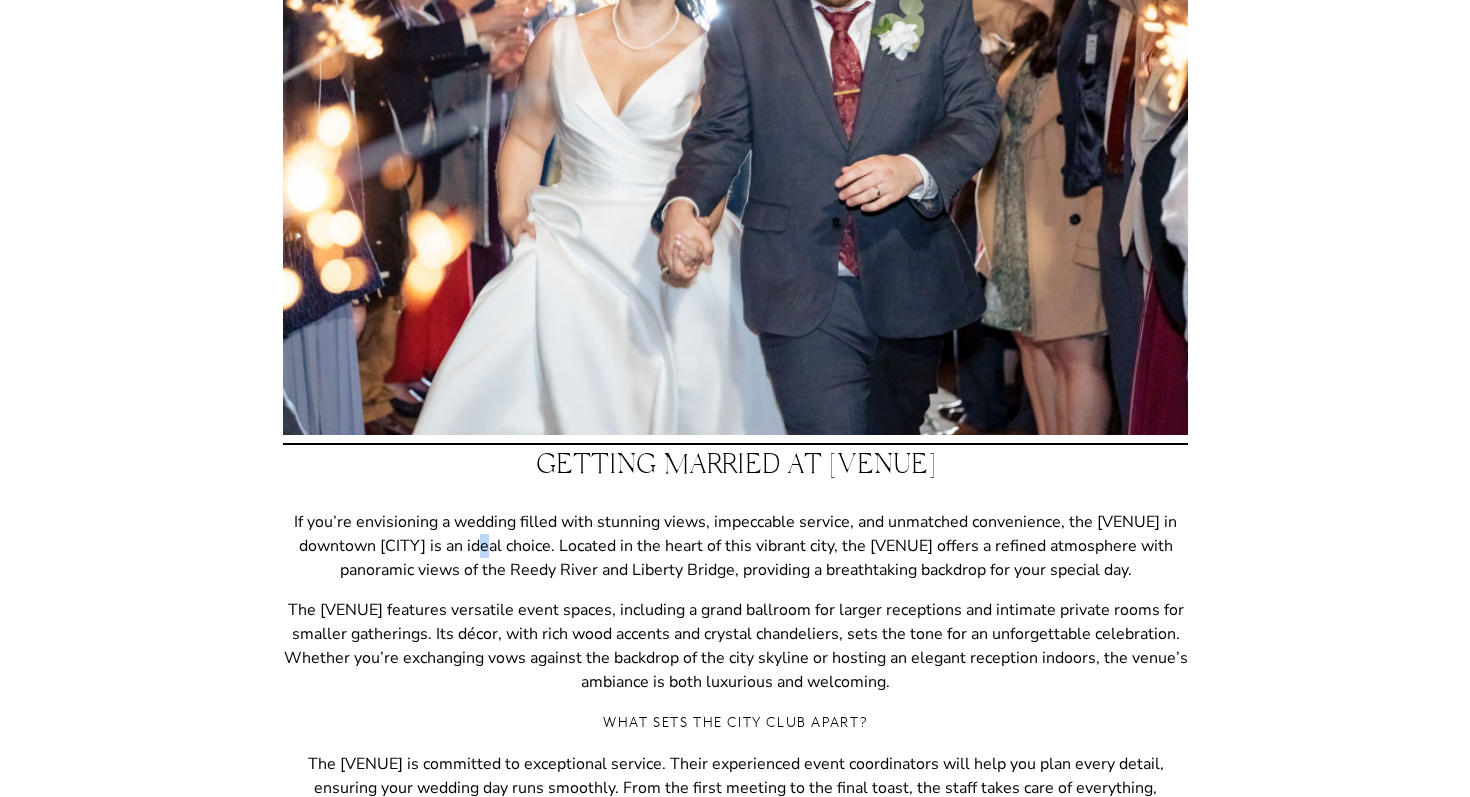 click on "If you’re envisioning a wedding filled with stunning views, impeccable service, and unmatched convenience, the City Club in downtown Greenville is an ideal choice. Located in the heart of this vibrant city, the City Club offers a refined atmosphere with panoramic views of the Reedy River and Liberty Bridge, providing a breathtaking backdrop for your special day." at bounding box center (735, 546) 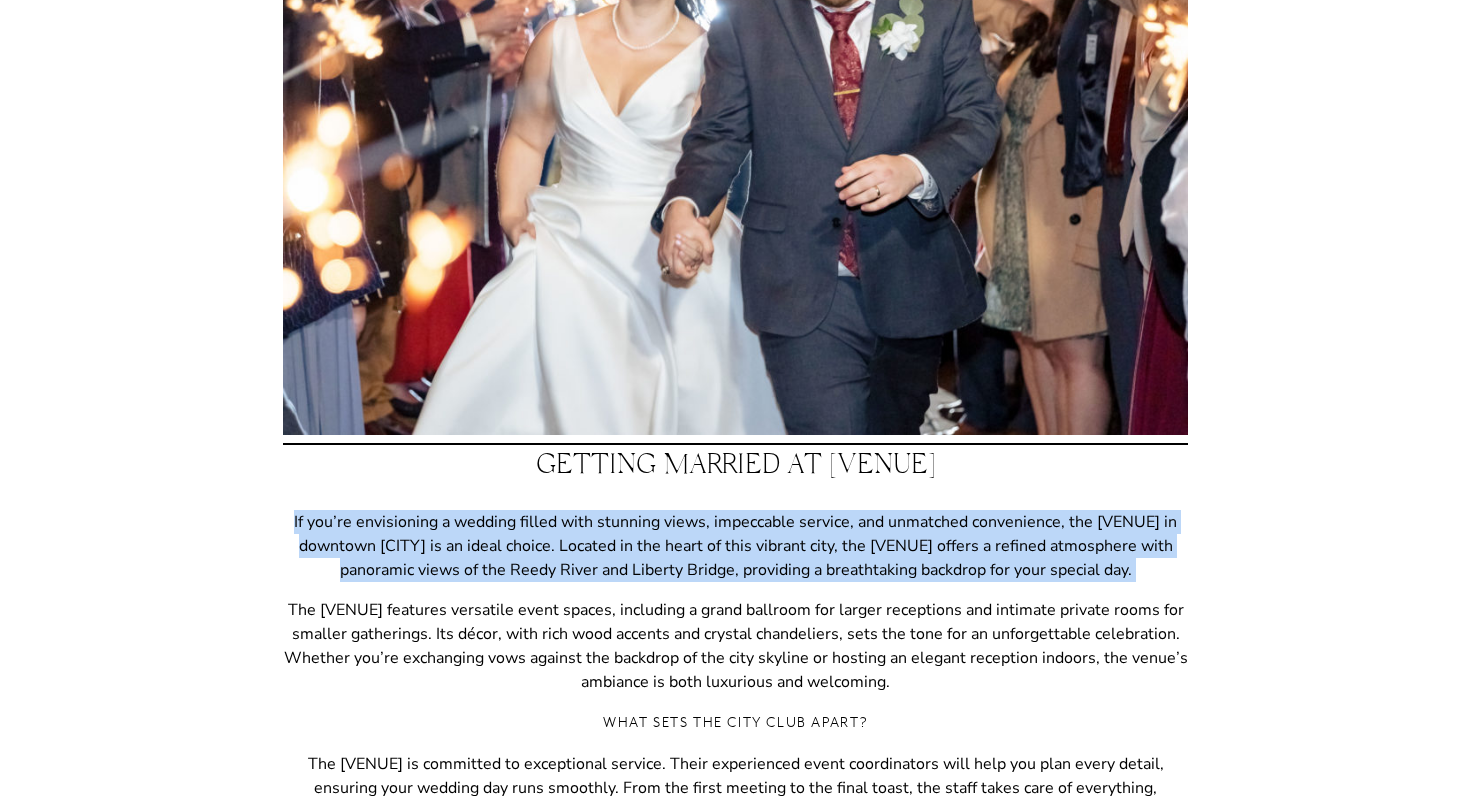 click on "If you’re envisioning a wedding filled with stunning views, impeccable service, and unmatched convenience, the City Club in downtown Greenville is an ideal choice. Located in the heart of this vibrant city, the City Club offers a refined atmosphere with panoramic views of the Reedy River and Liberty Bridge, providing a breathtaking backdrop for your special day." at bounding box center [735, 546] 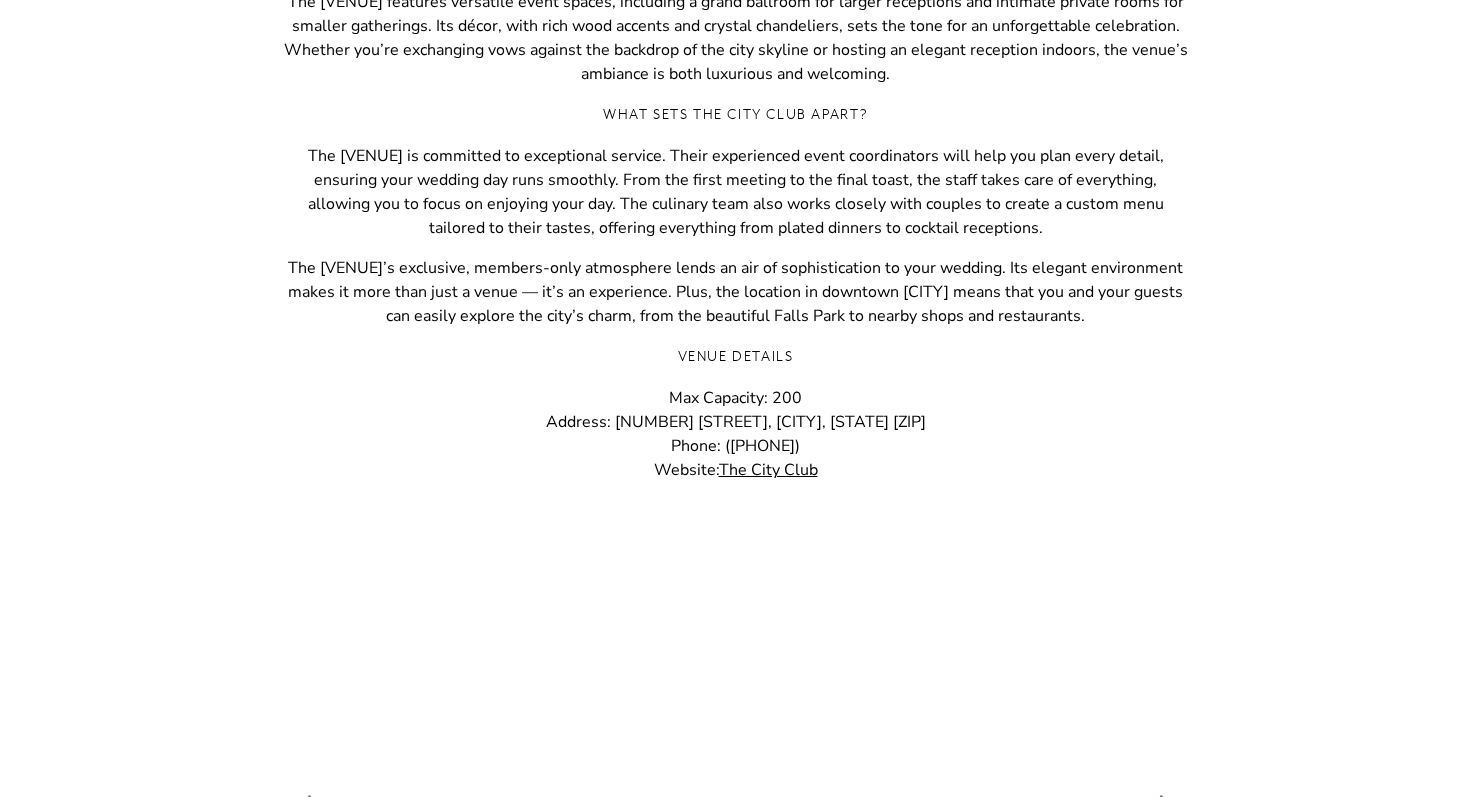 scroll, scrollTop: 1060, scrollLeft: 0, axis: vertical 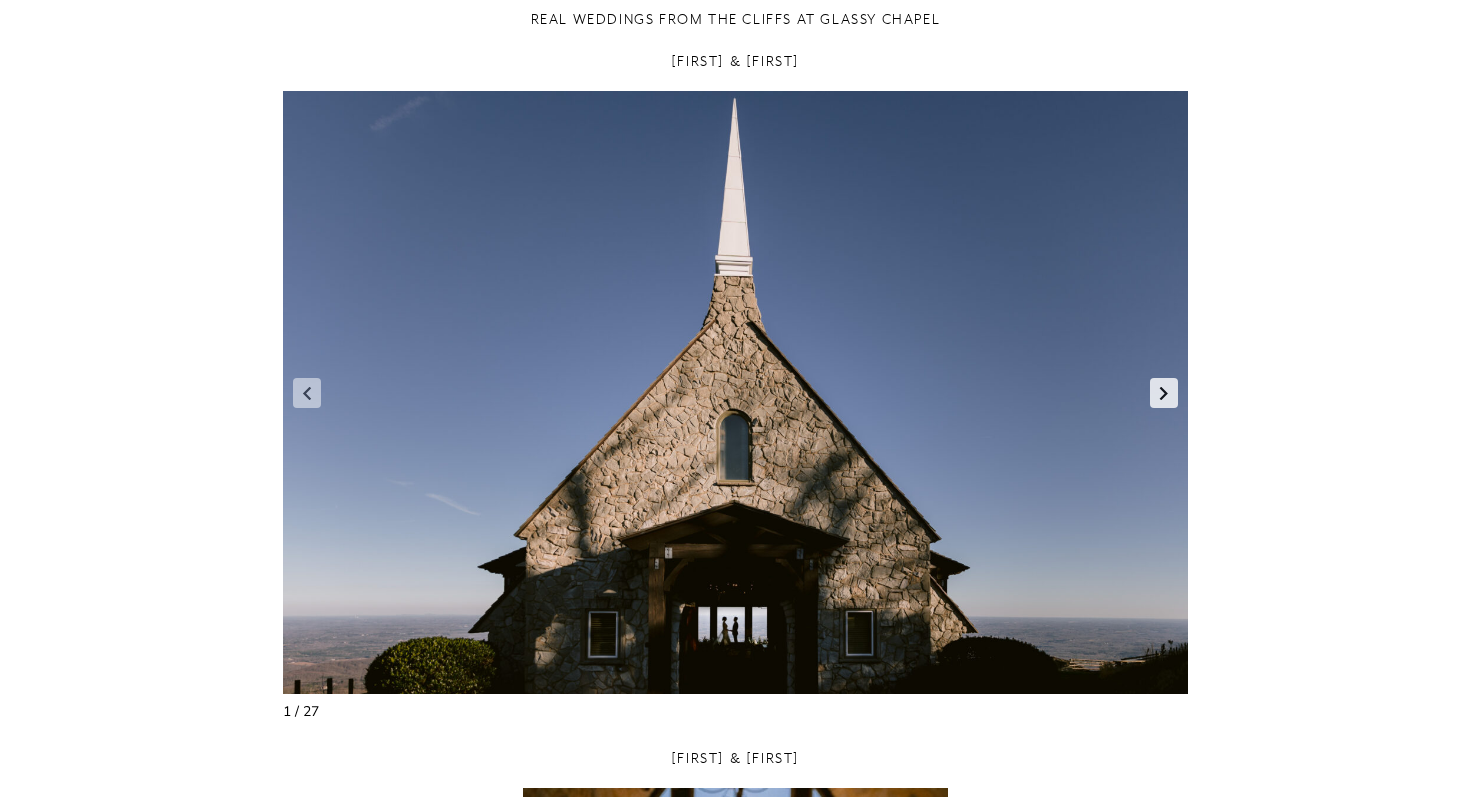 click at bounding box center [1164, 393] 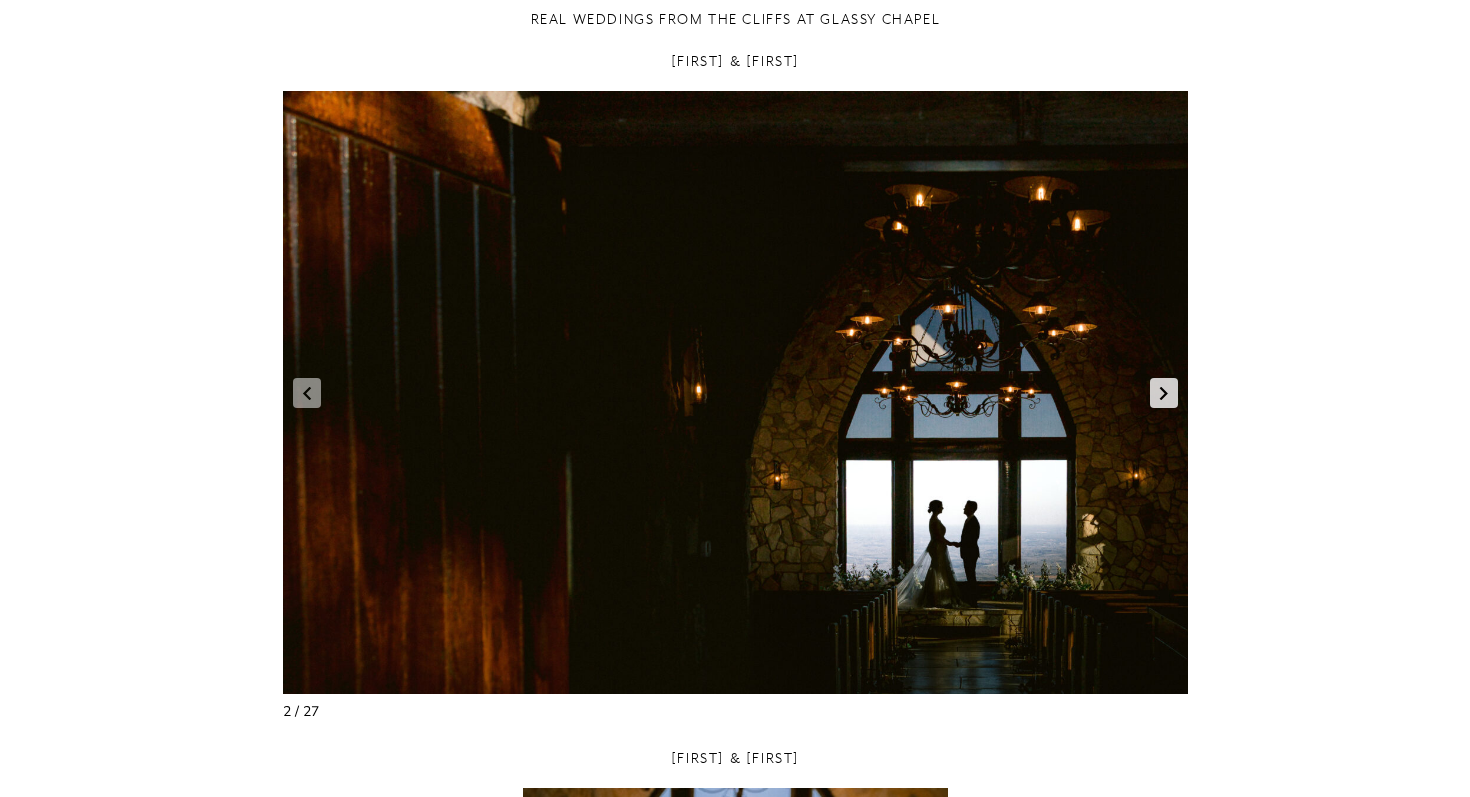 click at bounding box center (1164, 393) 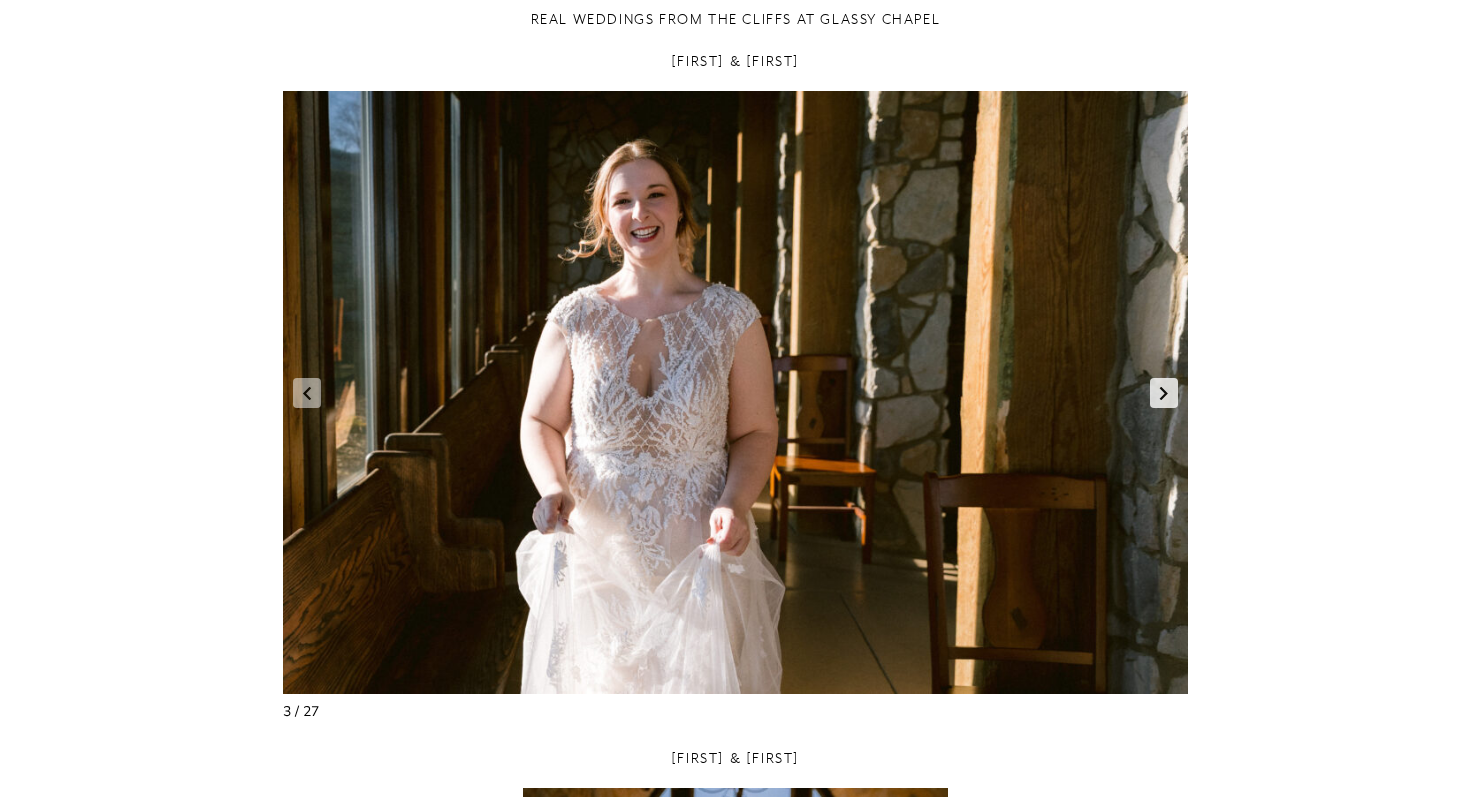 click at bounding box center (1164, 393) 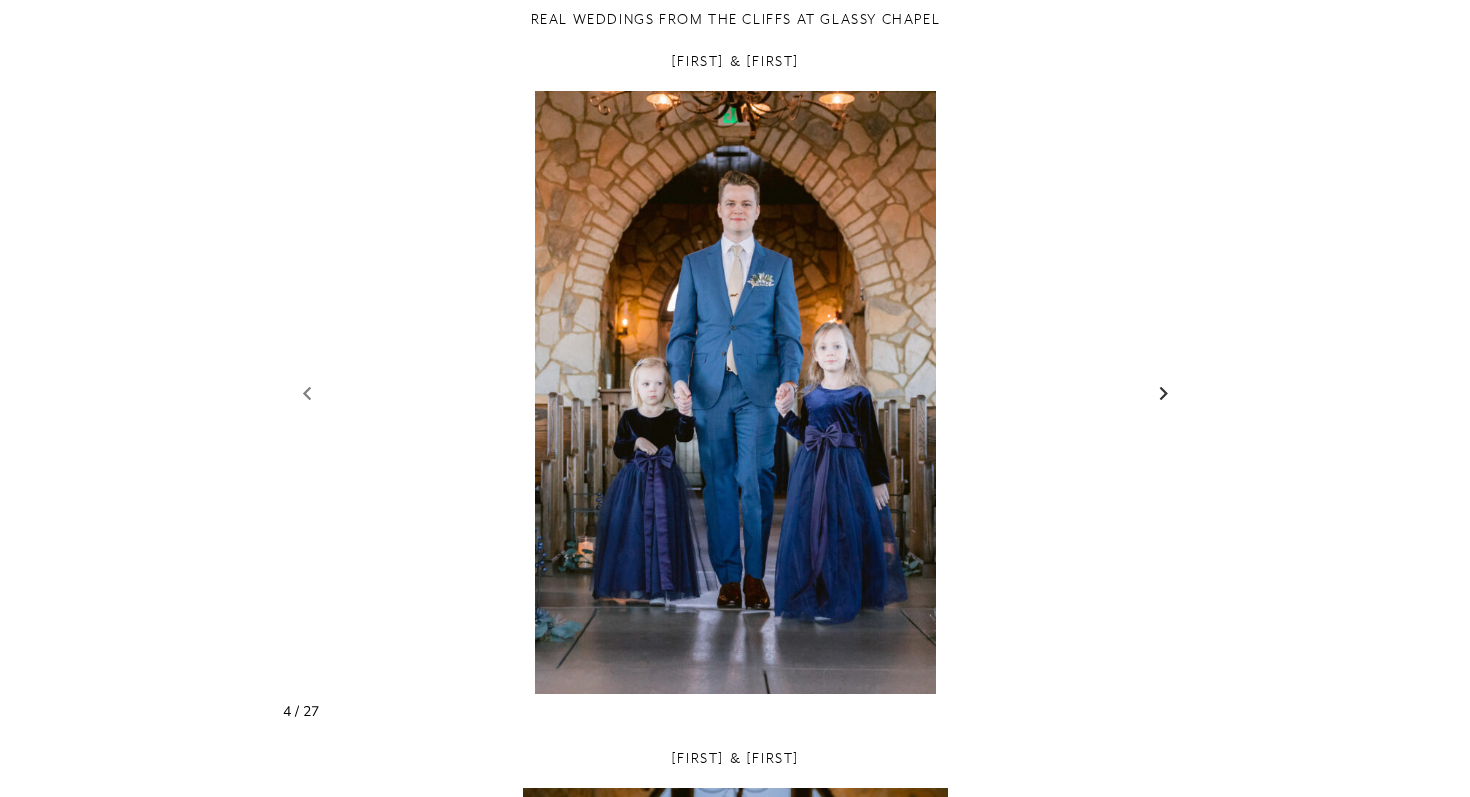 click at bounding box center (1164, 393) 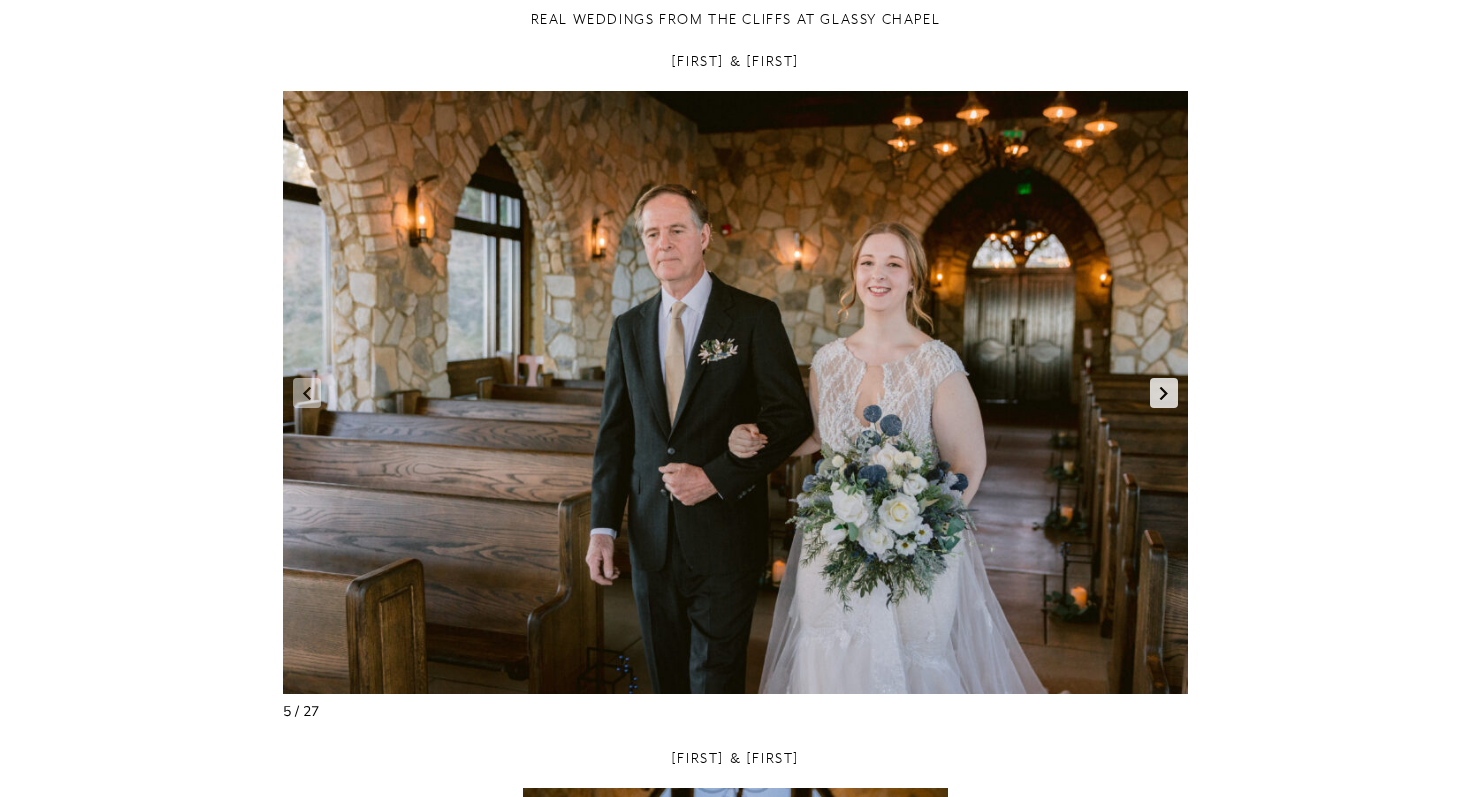 click at bounding box center [1164, 393] 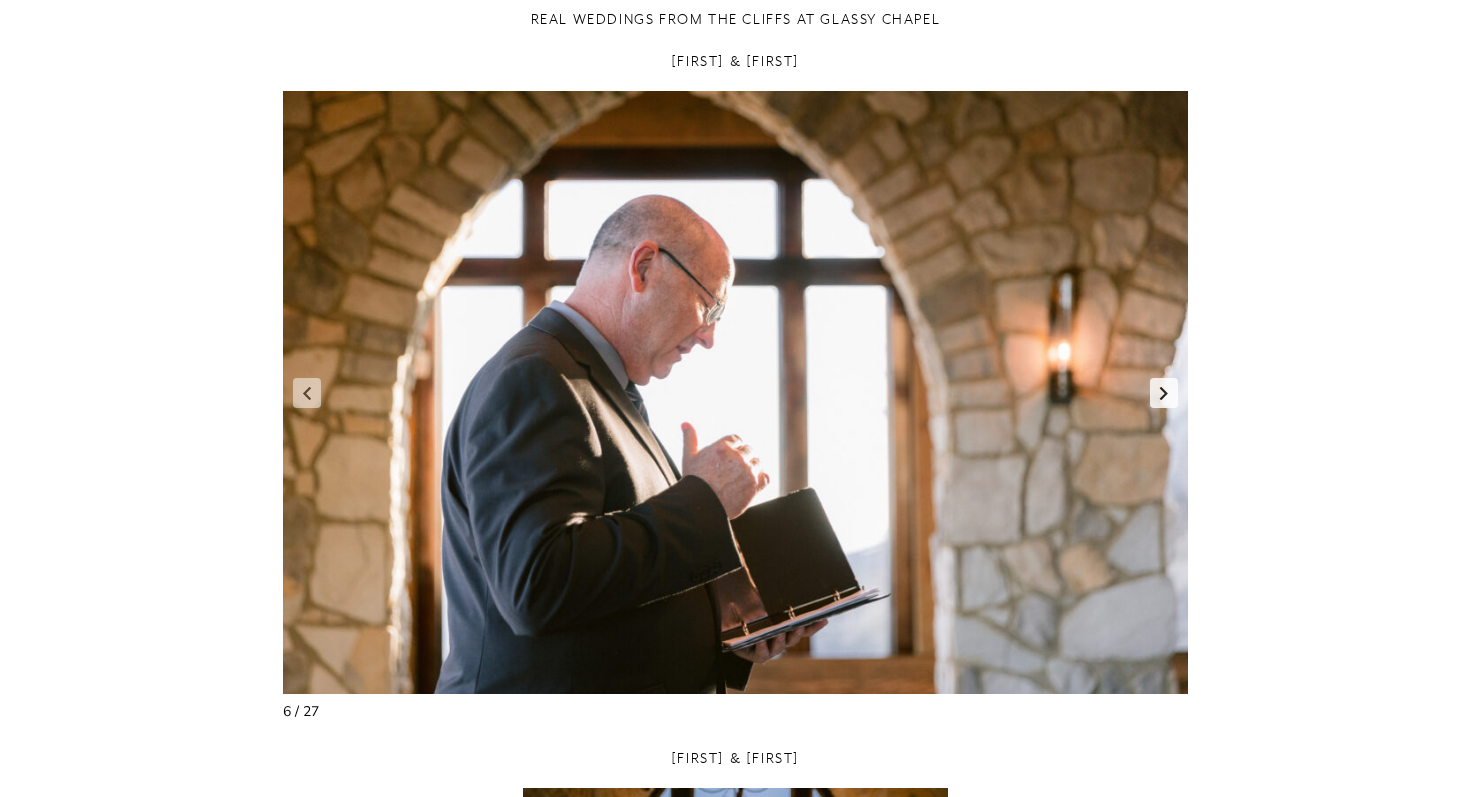 click at bounding box center (1164, 393) 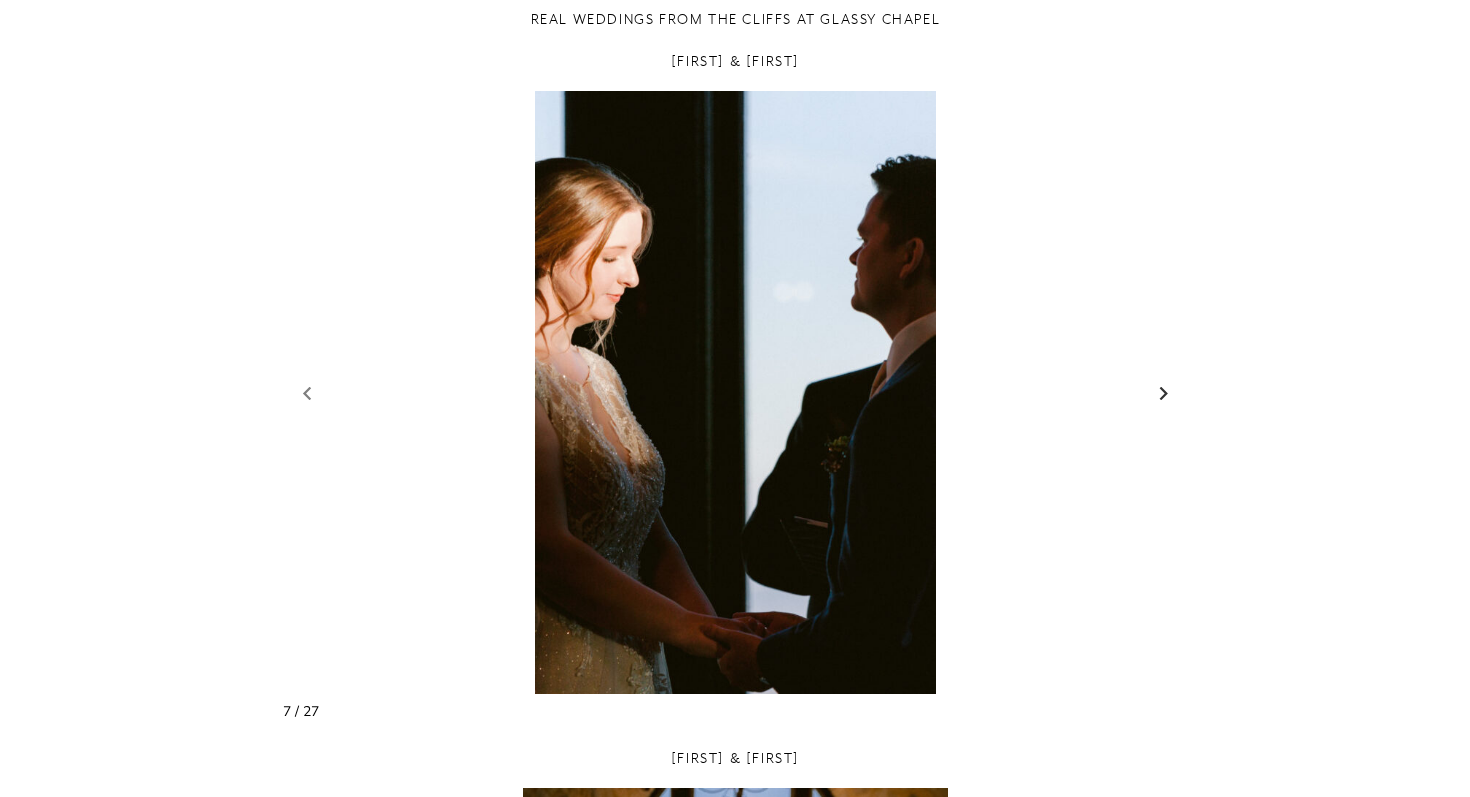 click at bounding box center (1164, 393) 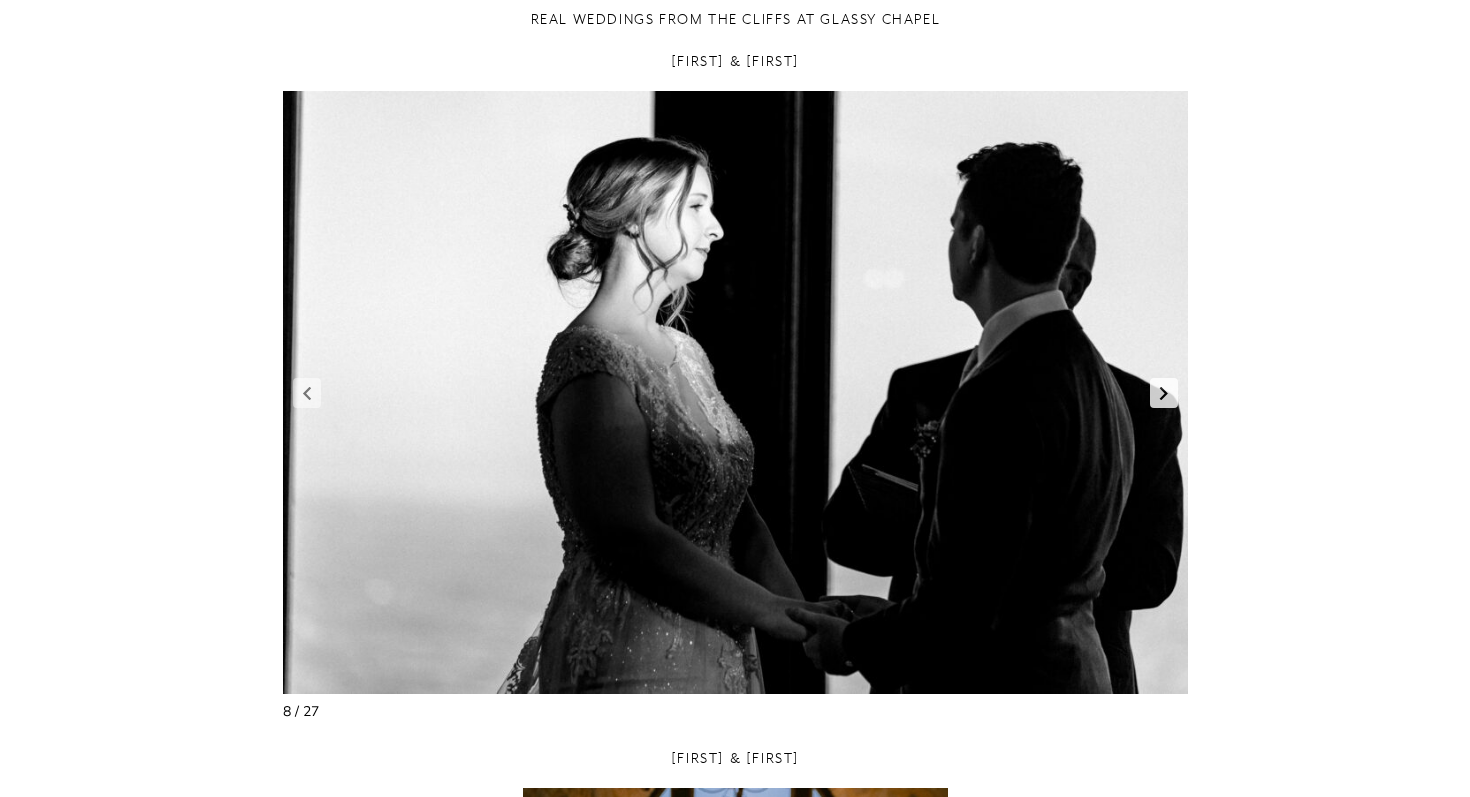 click at bounding box center (1164, 393) 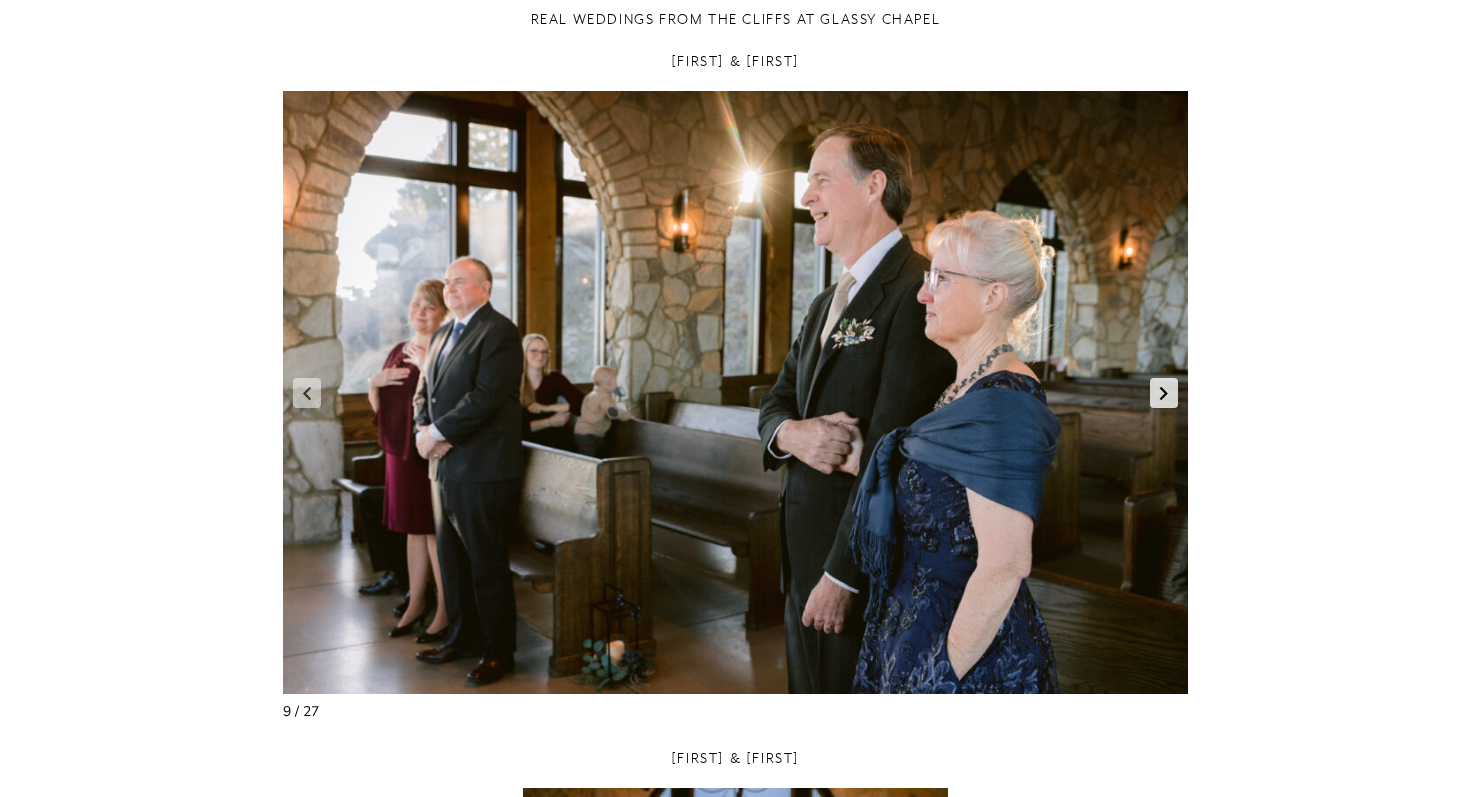 click at bounding box center [1164, 393] 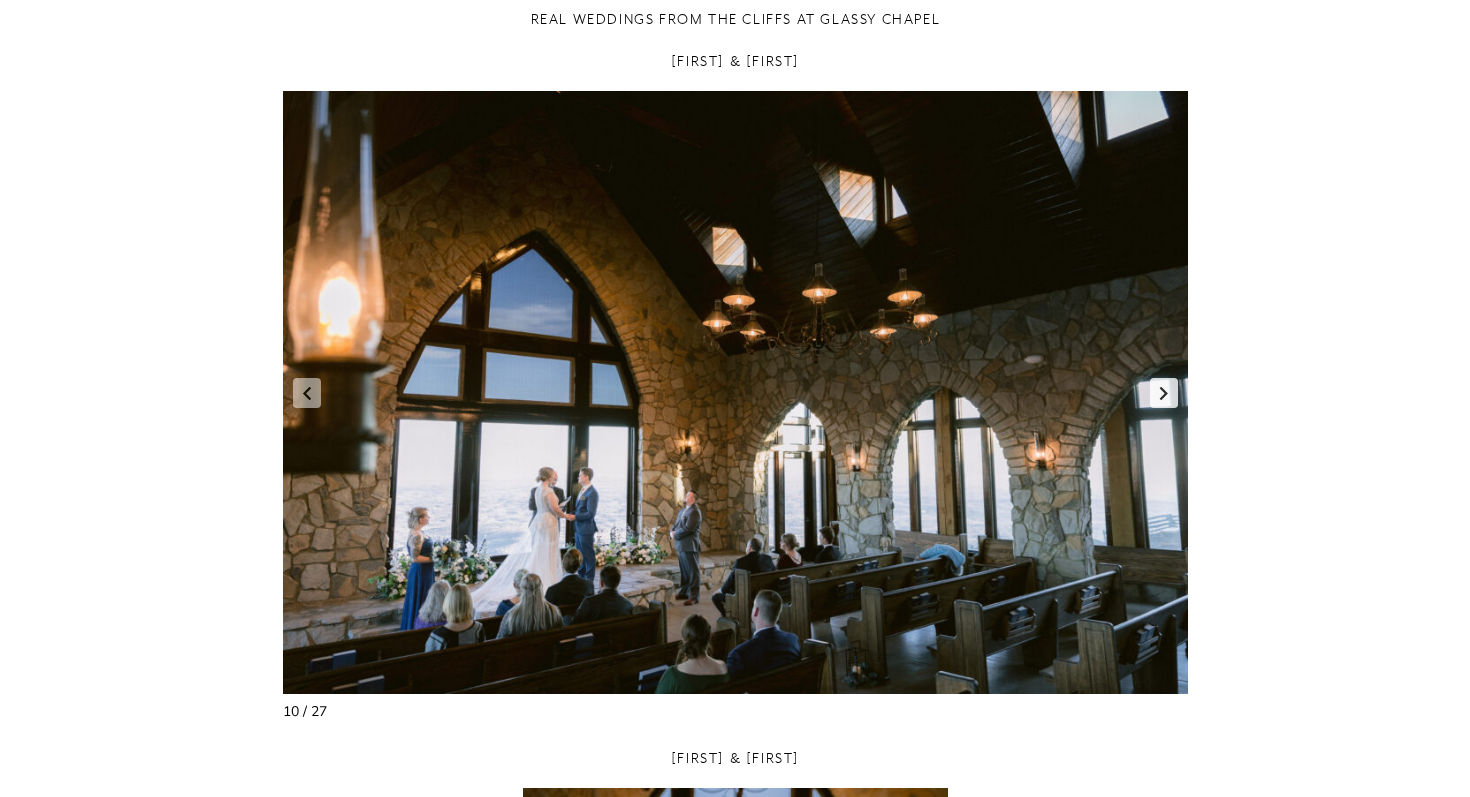 click at bounding box center (1164, 393) 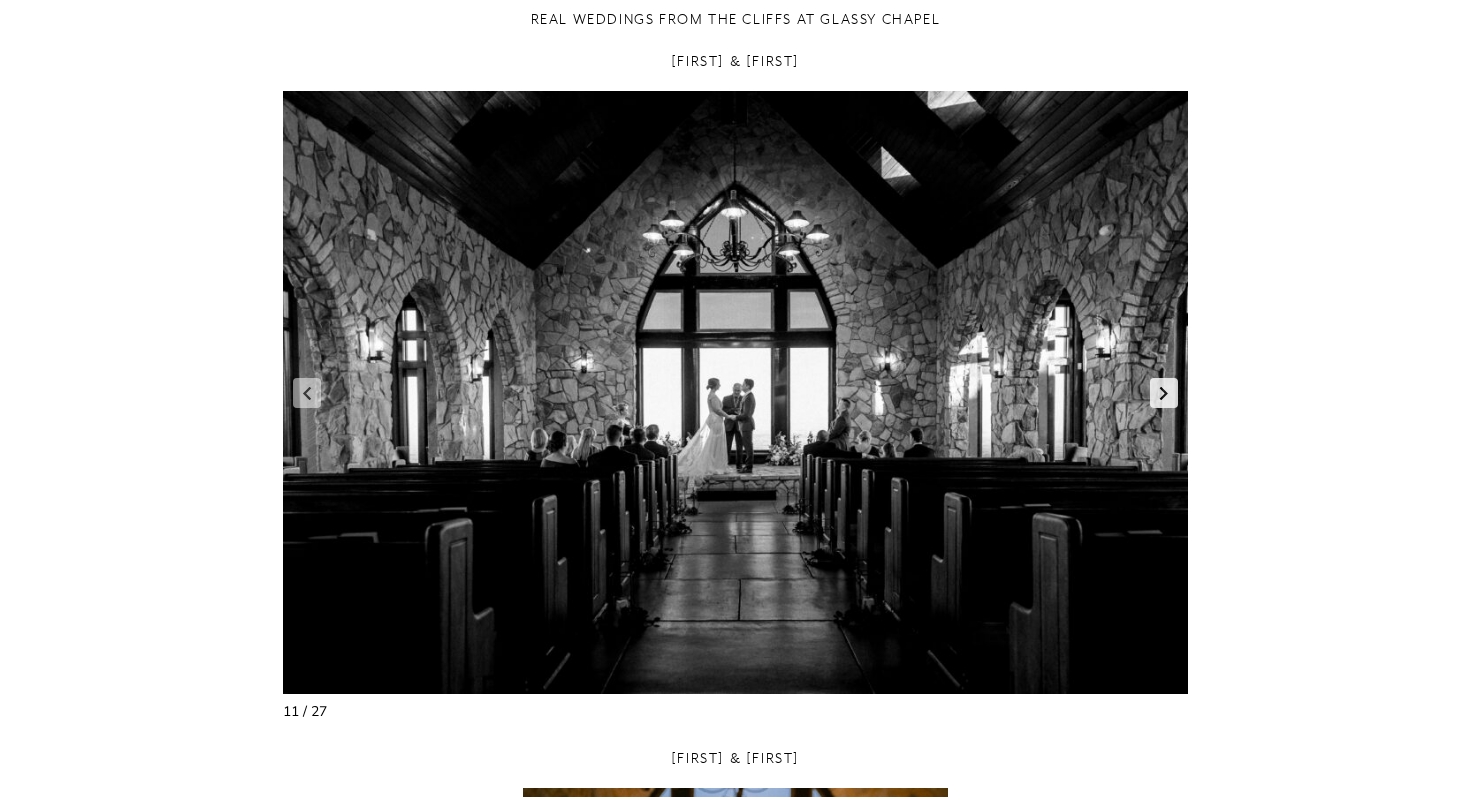 click at bounding box center [1164, 393] 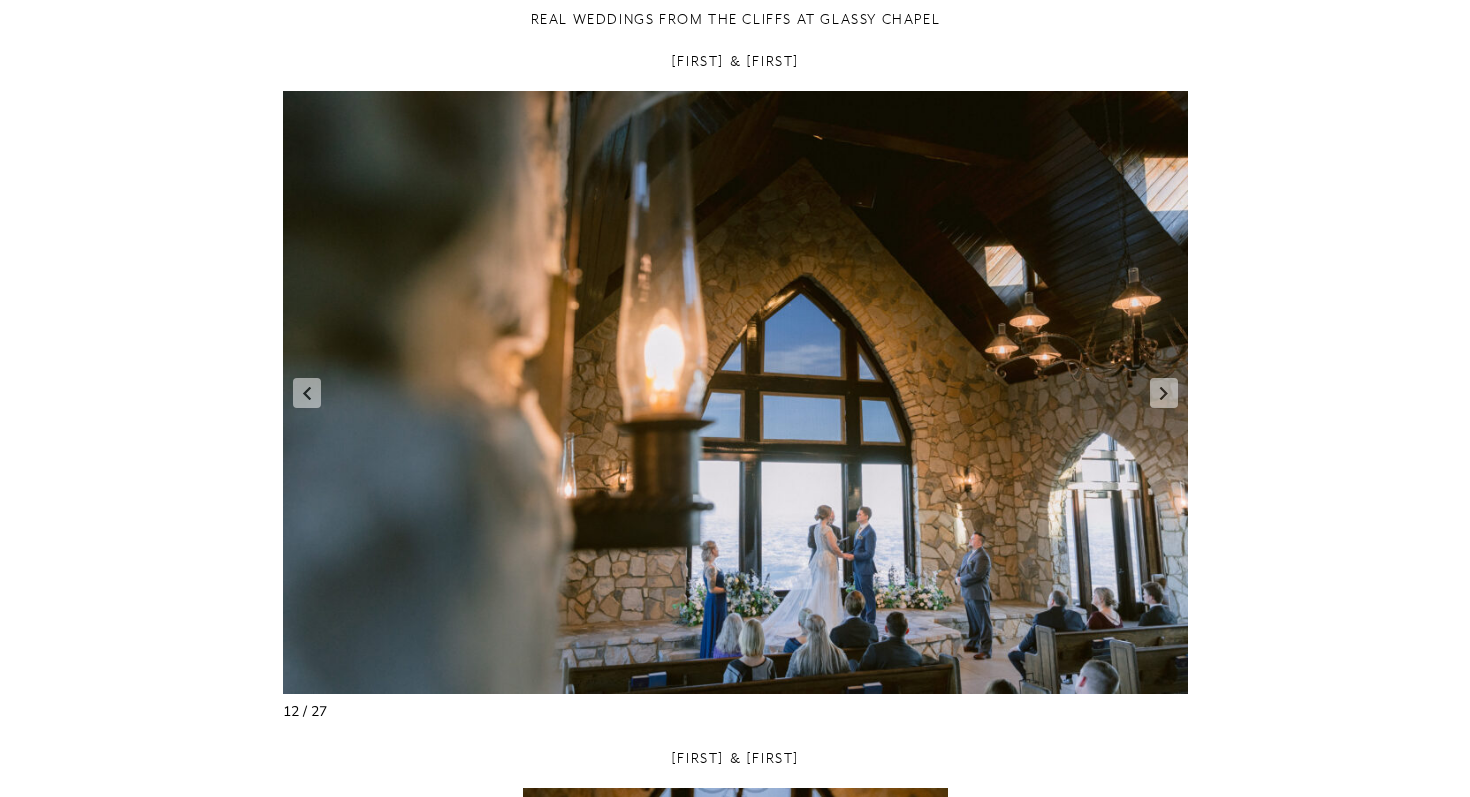 click on "Cliffs at Glassy Chapel
Getting Married at the Cliffs at Glassy Chapel
Sitting gracefully atop Glassy Mountain in Landrum, South Carolina, Glassy Chapel truly feels like you’re on the edge of the Earth. The chapel stands as a testament to both natural beauty and architectural elegance and it has earned widespread acclaim as one of the nation’s most stunning venues for ceremonies. Originally conceived as a place of worship by visionary developers, this chapel has evolved into a coveted wedding venue, enticing couples with its breathtaking surroundings and timeless charm.
wedding venues in Greenville  or Asheville, making the Cliffs at Glassy Chapel the perfectly flexible wedding ceremony venue.
Venue Details
Max Capacity: 216 Address: 98 The Cliffs Parkway Landrum, SC 29356 Phone: (864) 663-8103 Website:  Cliffs at Glassy Chapel
Real Weddings from the Cliffs at Glassy Chapel
Jennifer & Thomas
12 / 27
Amy & Will
1 / 75
Kate & Kevin" at bounding box center [735, 412] 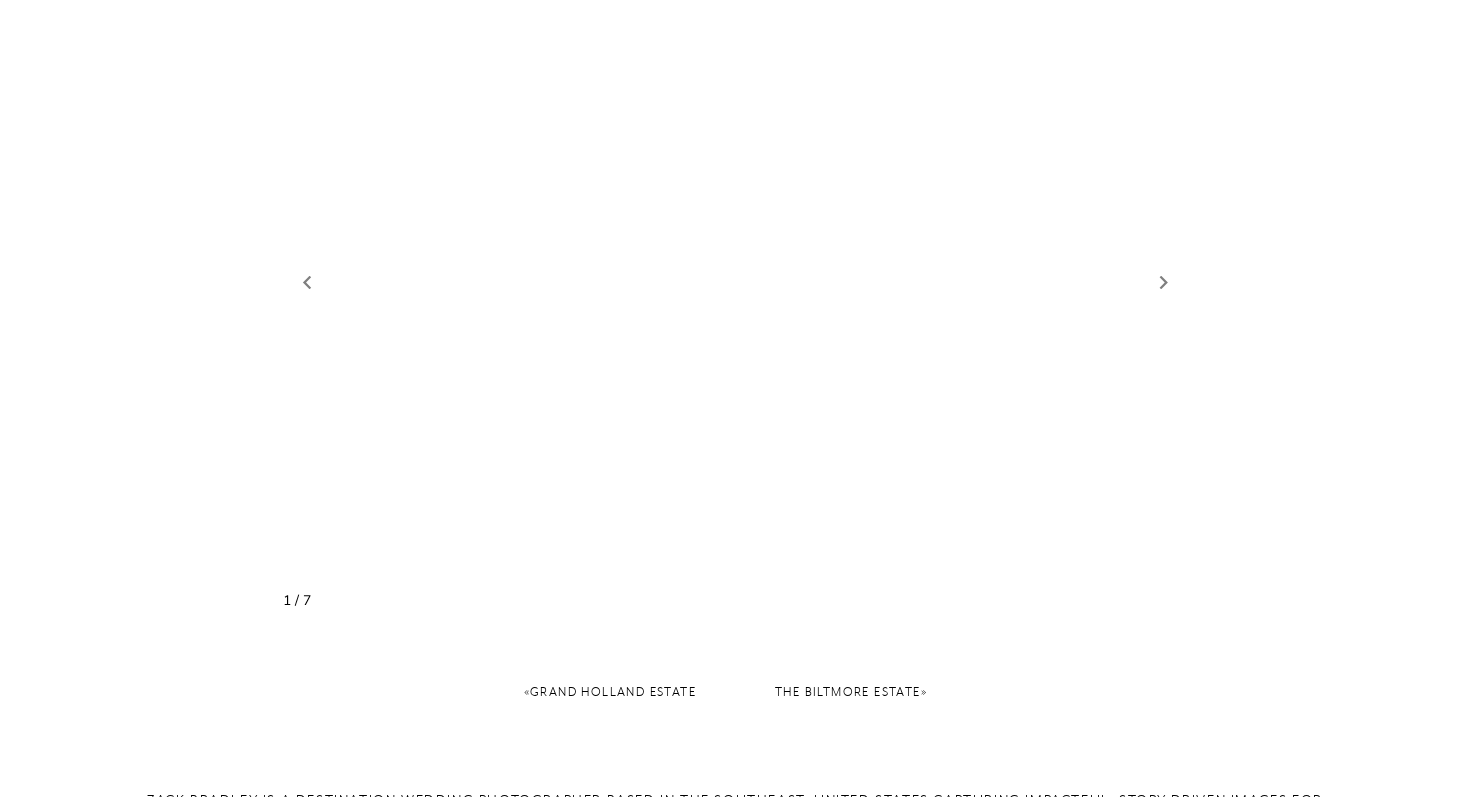 scroll, scrollTop: 2909, scrollLeft: 0, axis: vertical 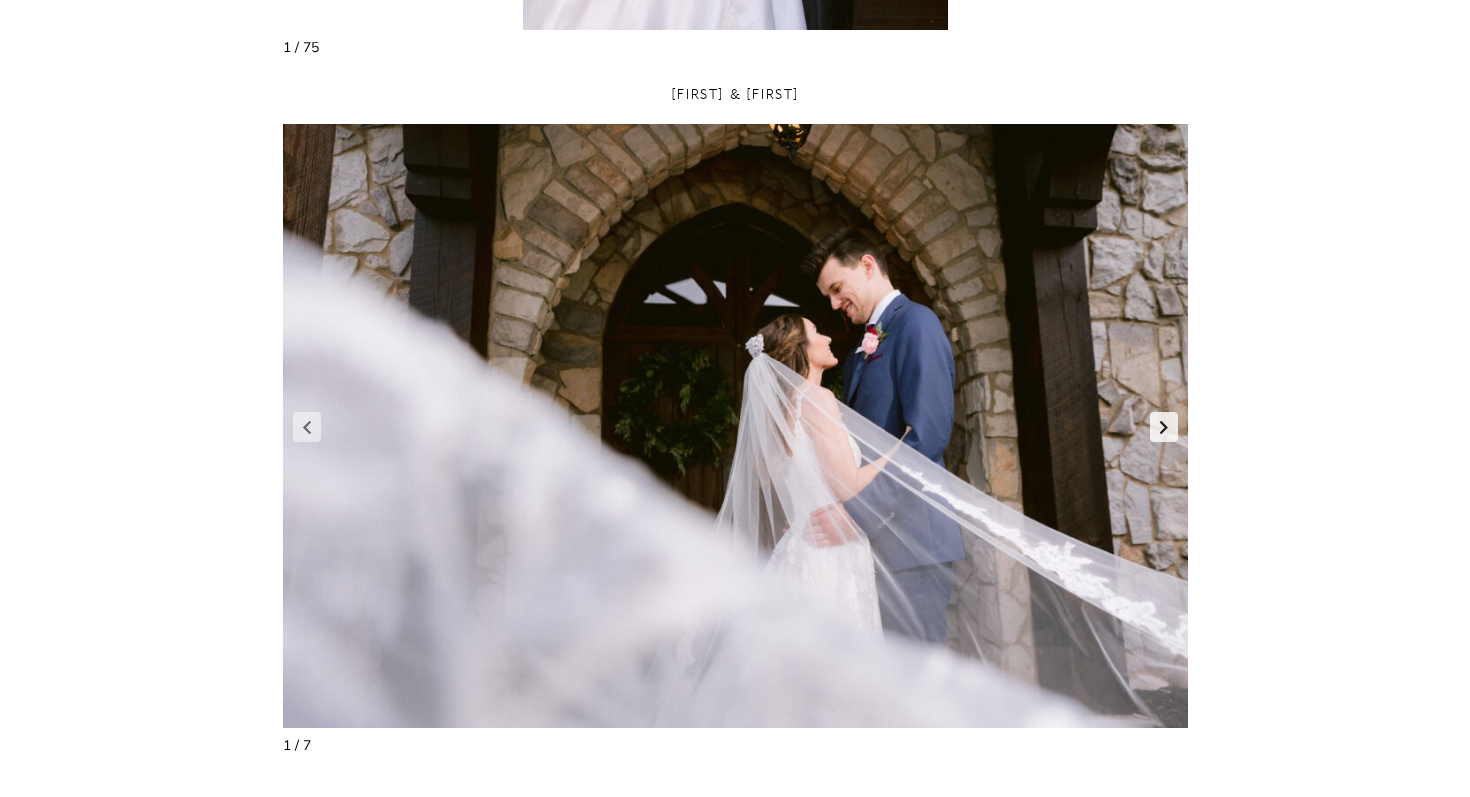 click at bounding box center (1164, 427) 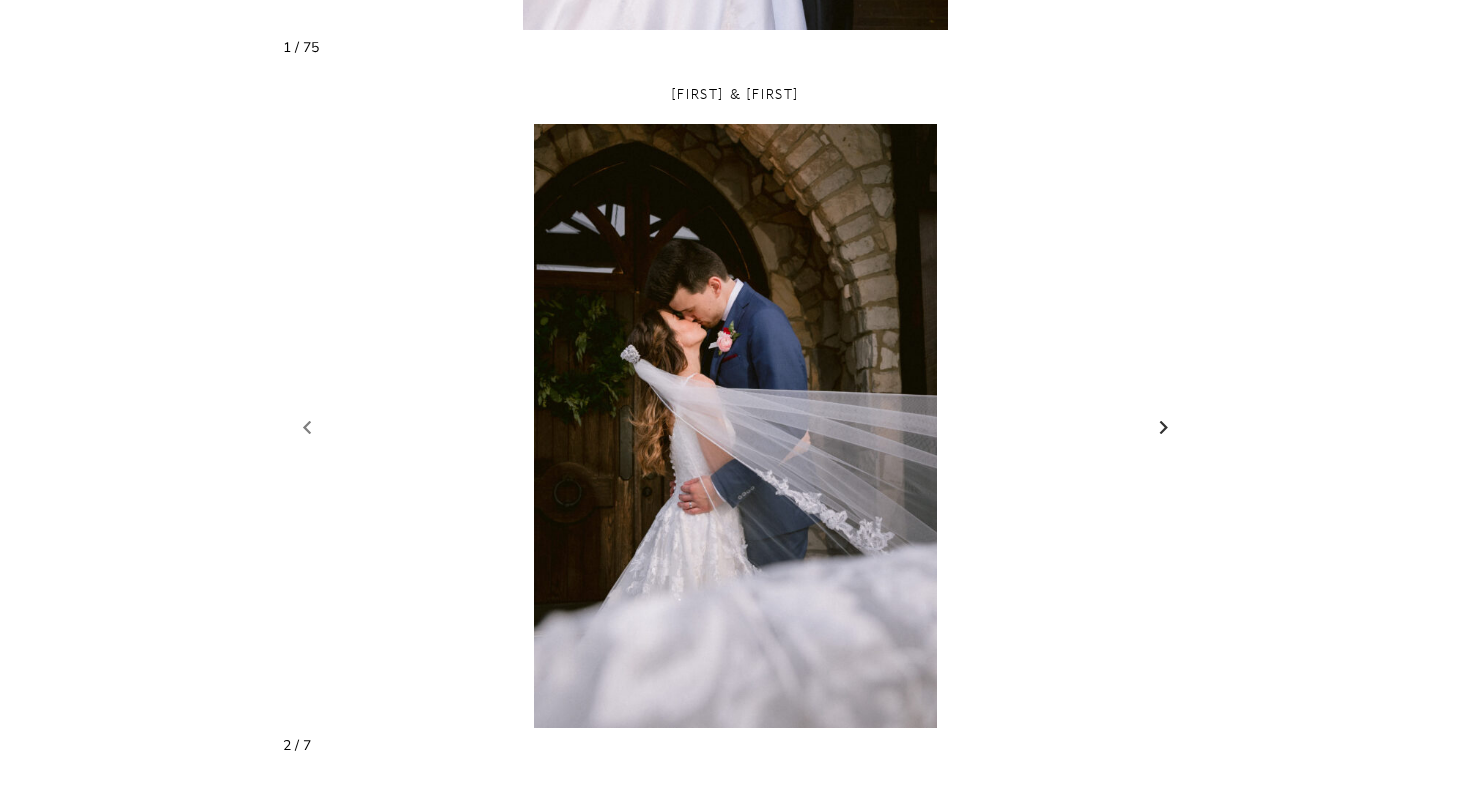 click at bounding box center [1164, 427] 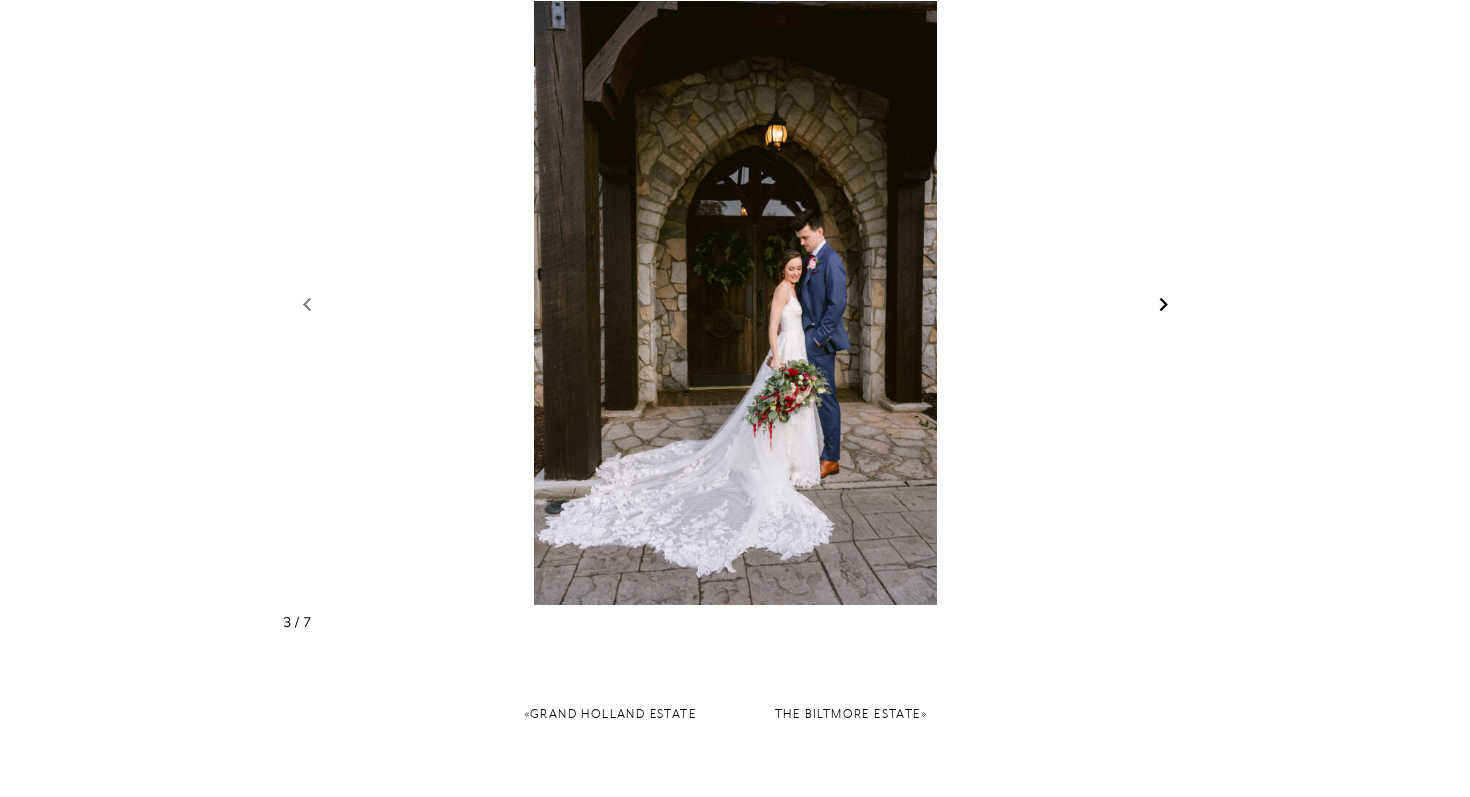 scroll, scrollTop: 3051, scrollLeft: 0, axis: vertical 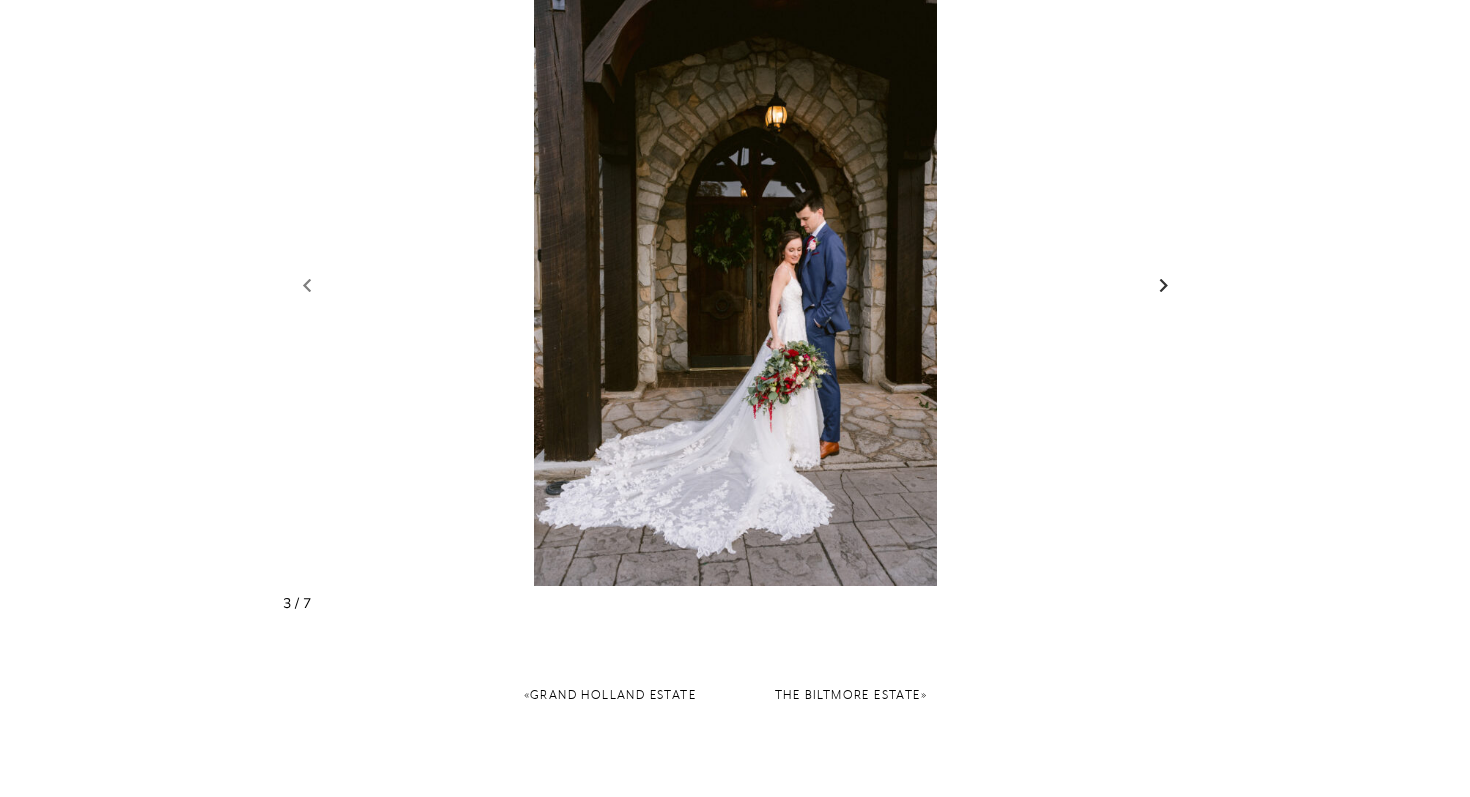 click at bounding box center (1164, 285) 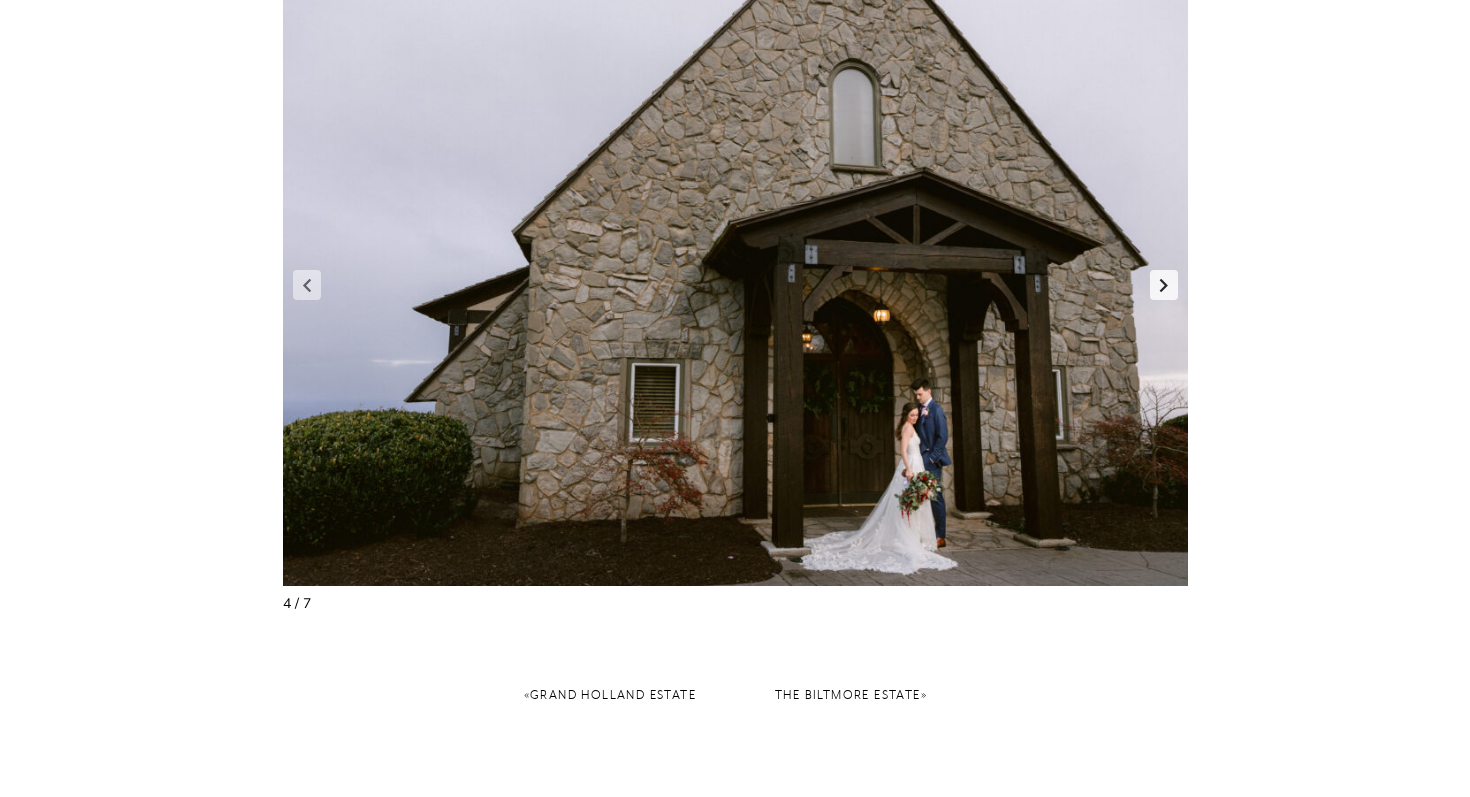 click at bounding box center [1164, 285] 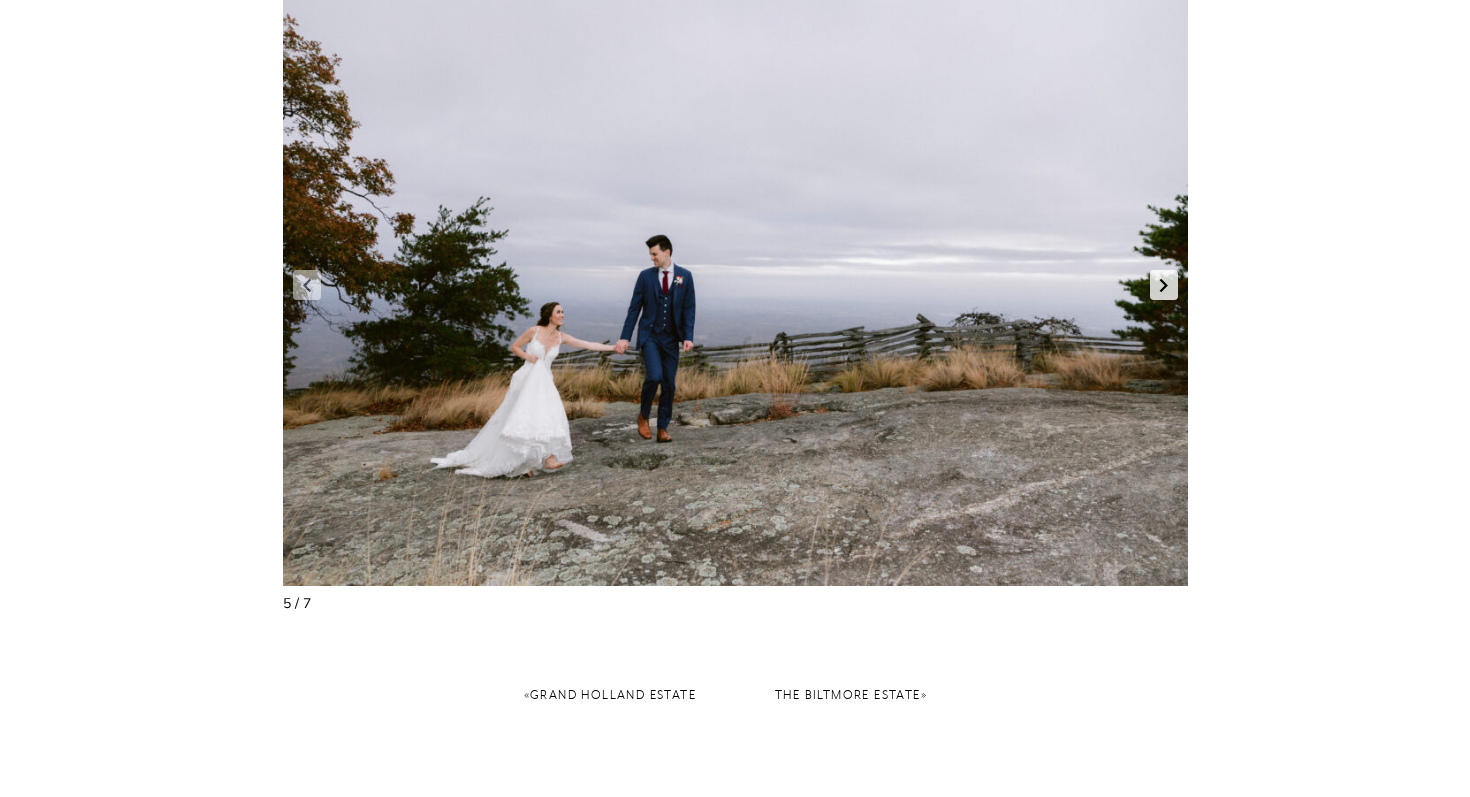 click at bounding box center (1164, 285) 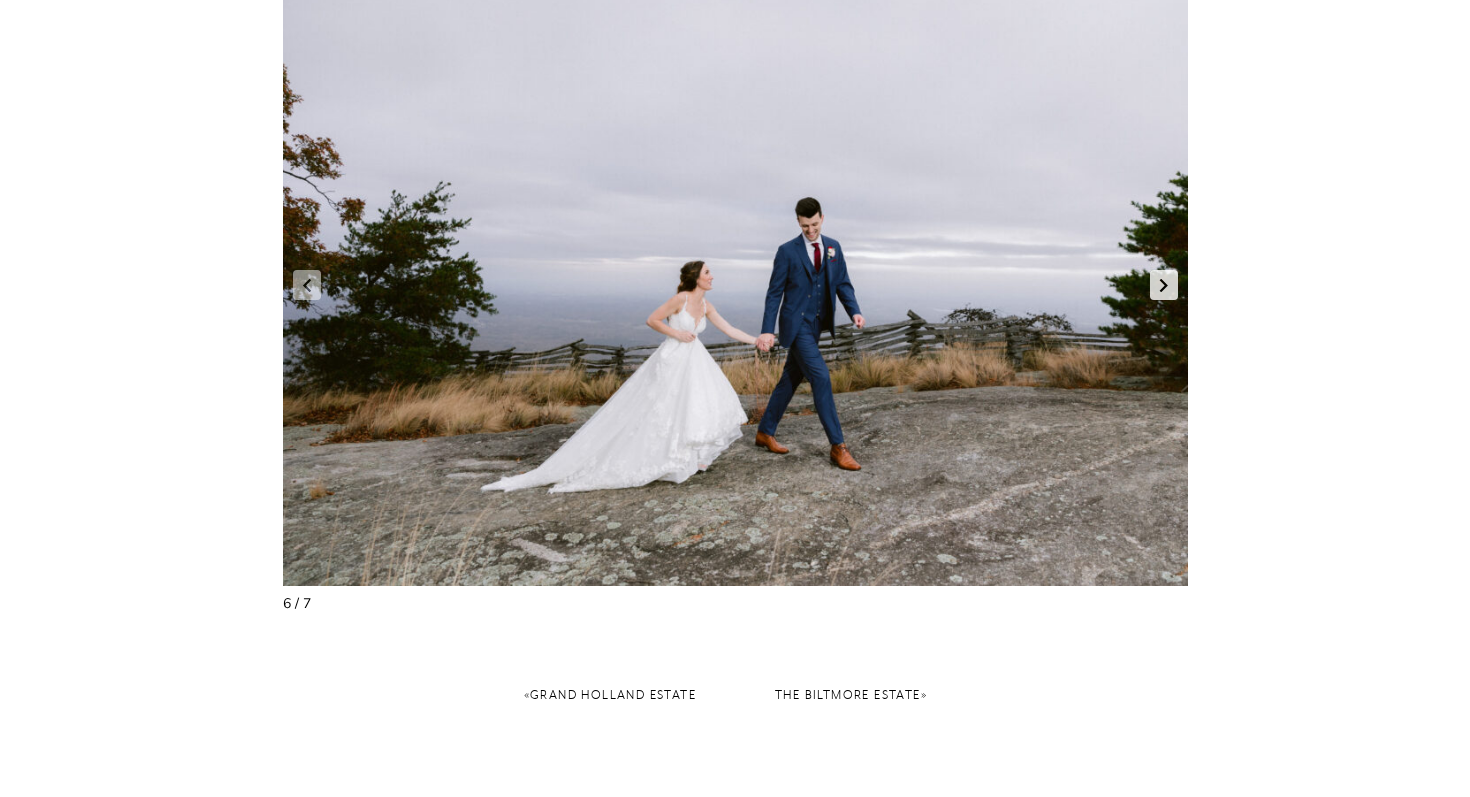 click at bounding box center (1164, 285) 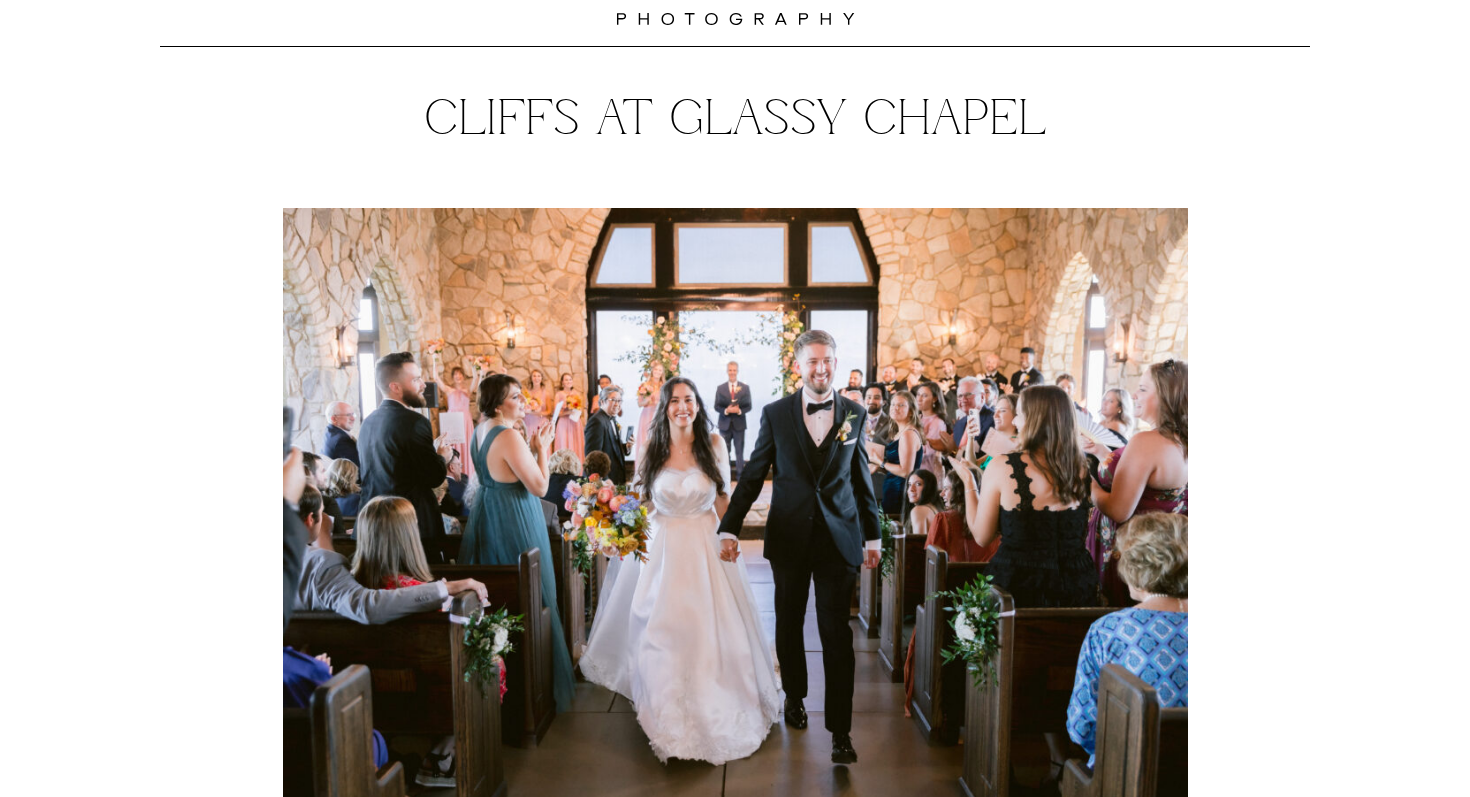 scroll, scrollTop: 0, scrollLeft: 0, axis: both 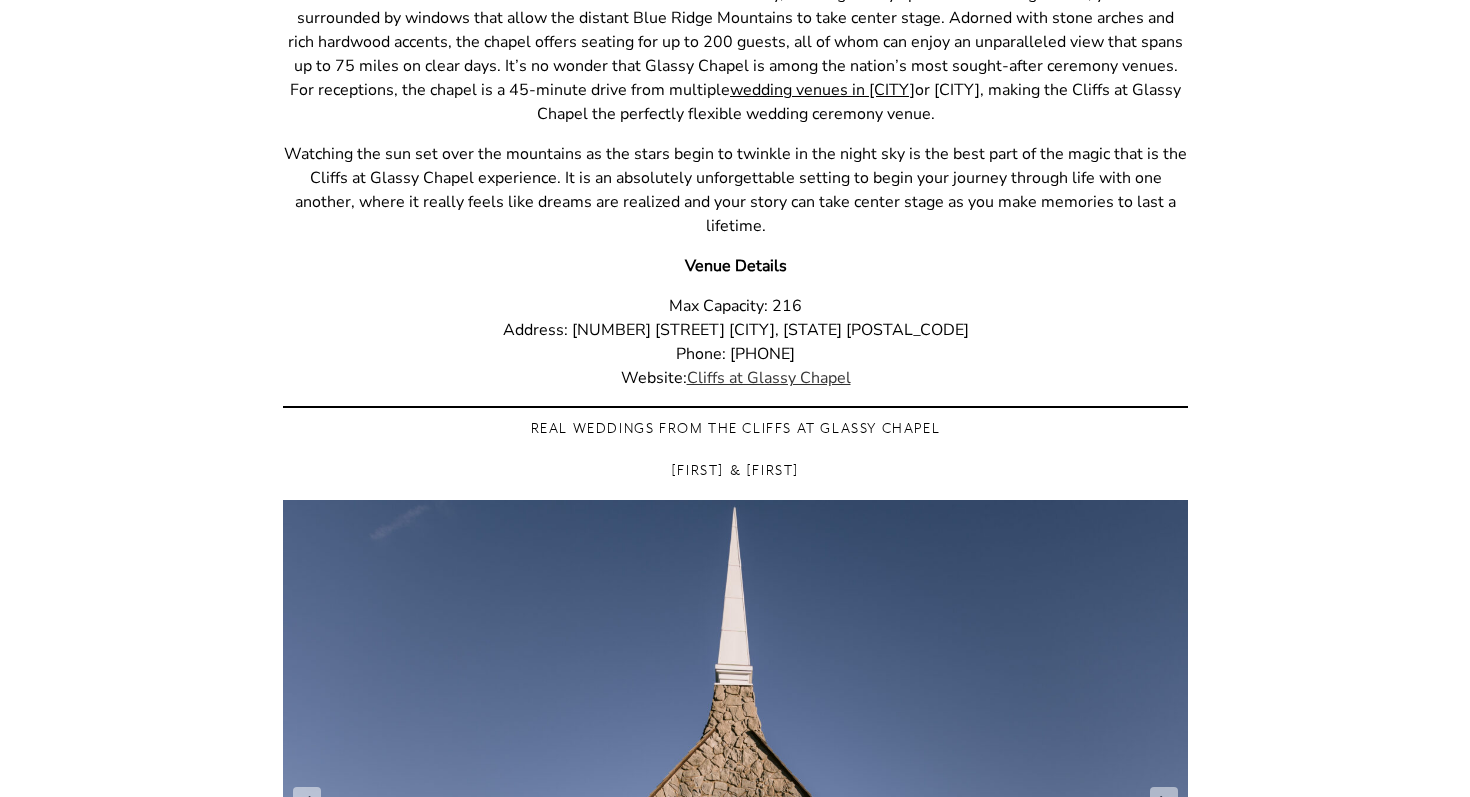 click on "Cliffs at Glassy Chapel" at bounding box center (769, 378) 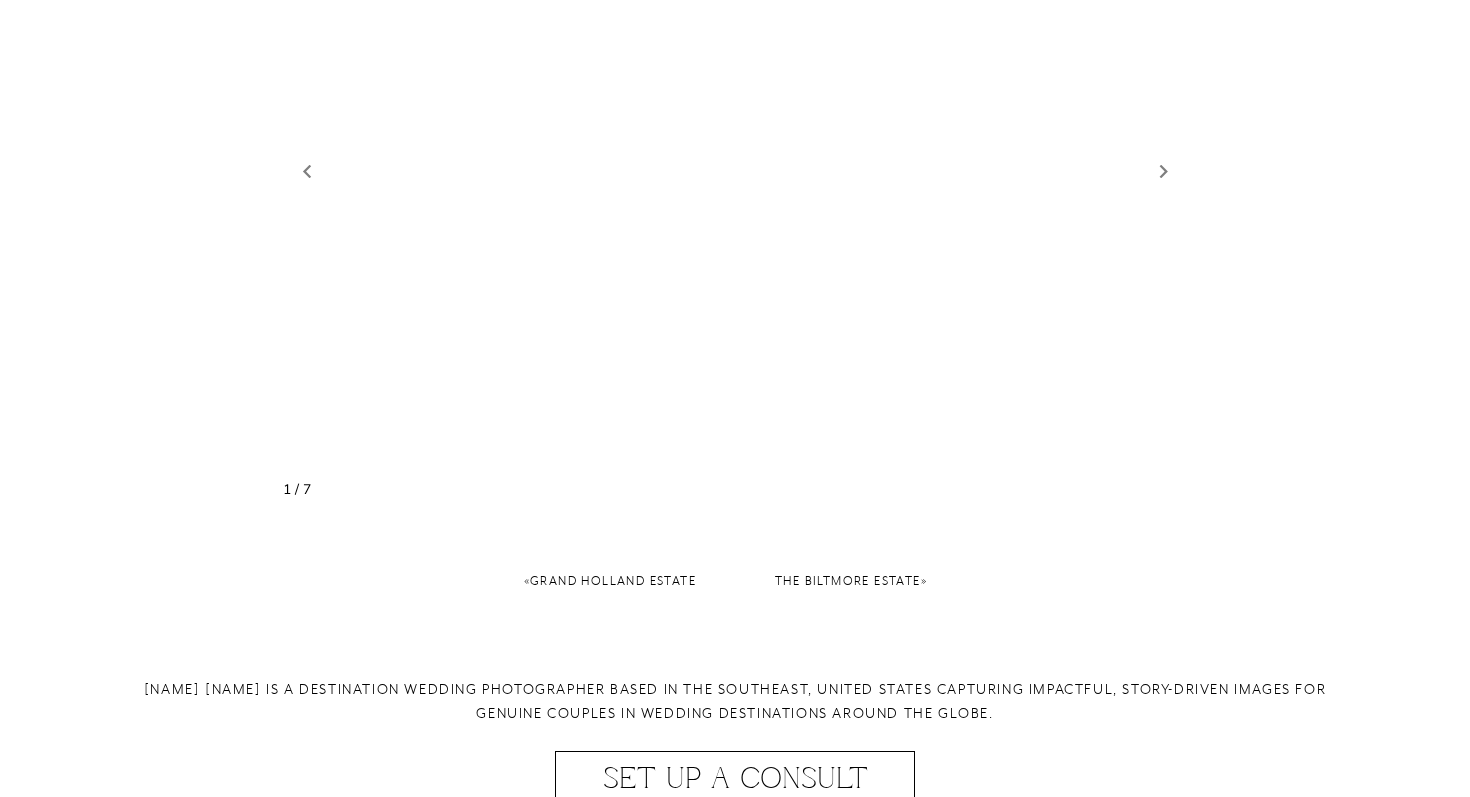 scroll, scrollTop: 3299, scrollLeft: 0, axis: vertical 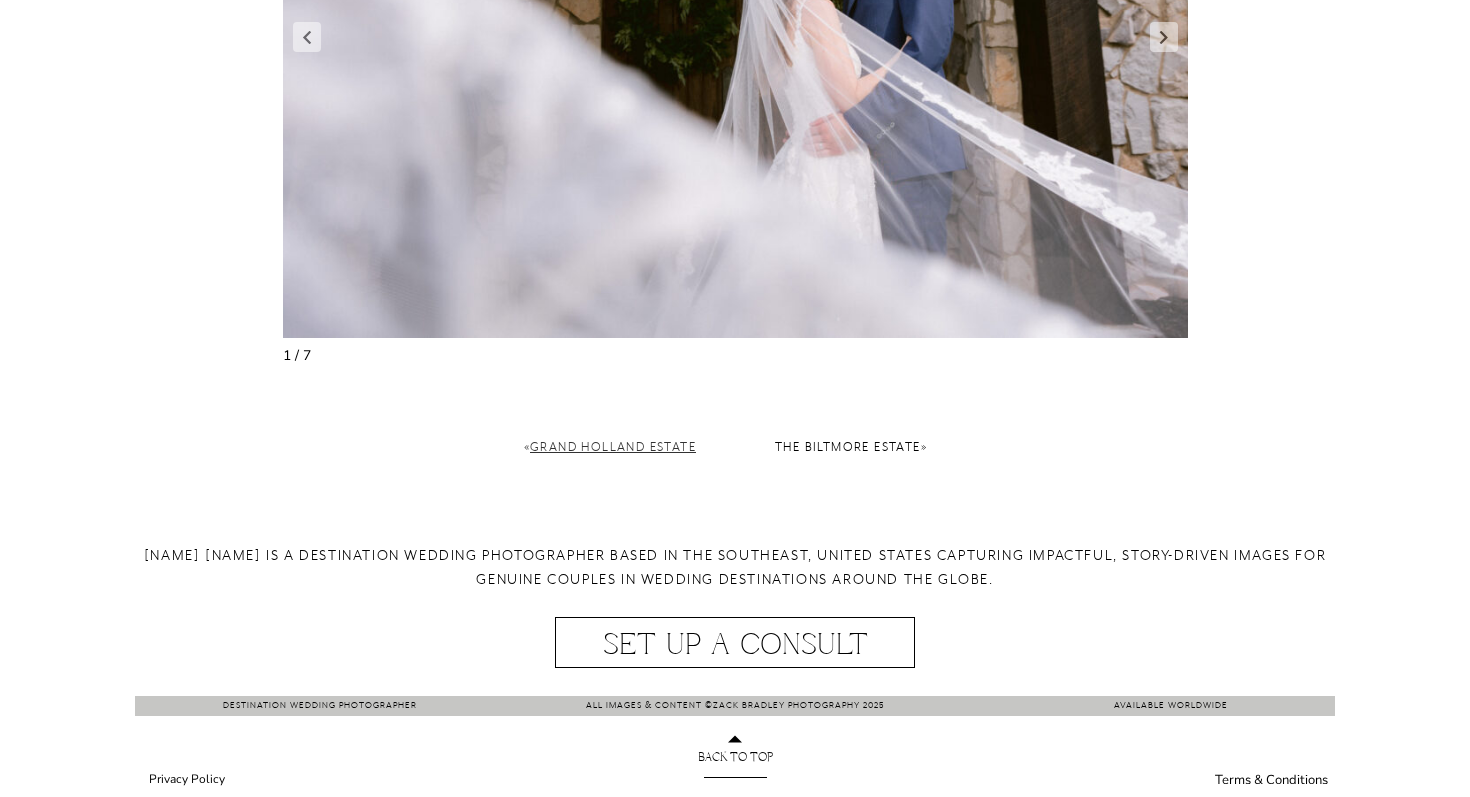 click on "Grand Holland Estate" at bounding box center [613, 447] 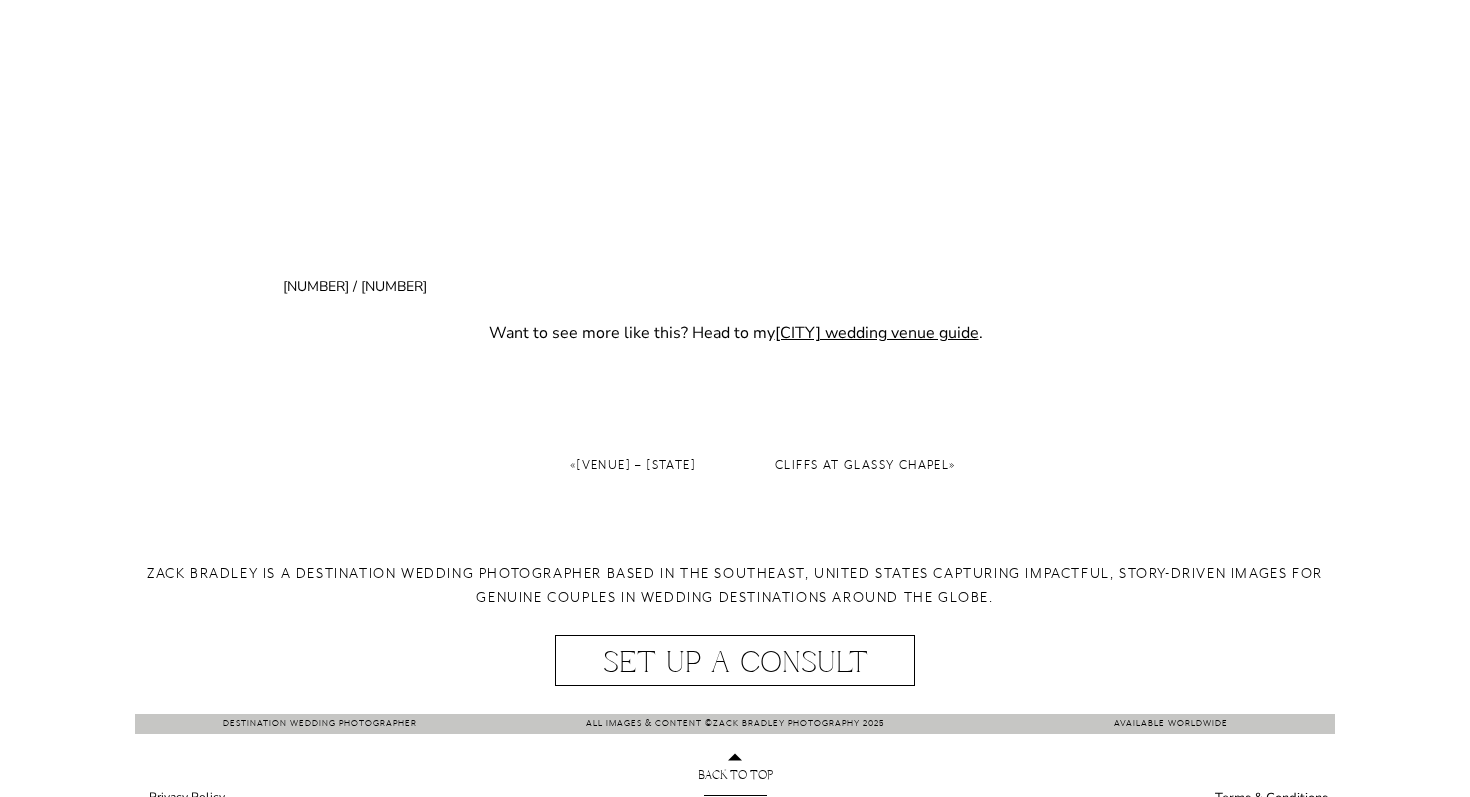scroll, scrollTop: 2113, scrollLeft: 0, axis: vertical 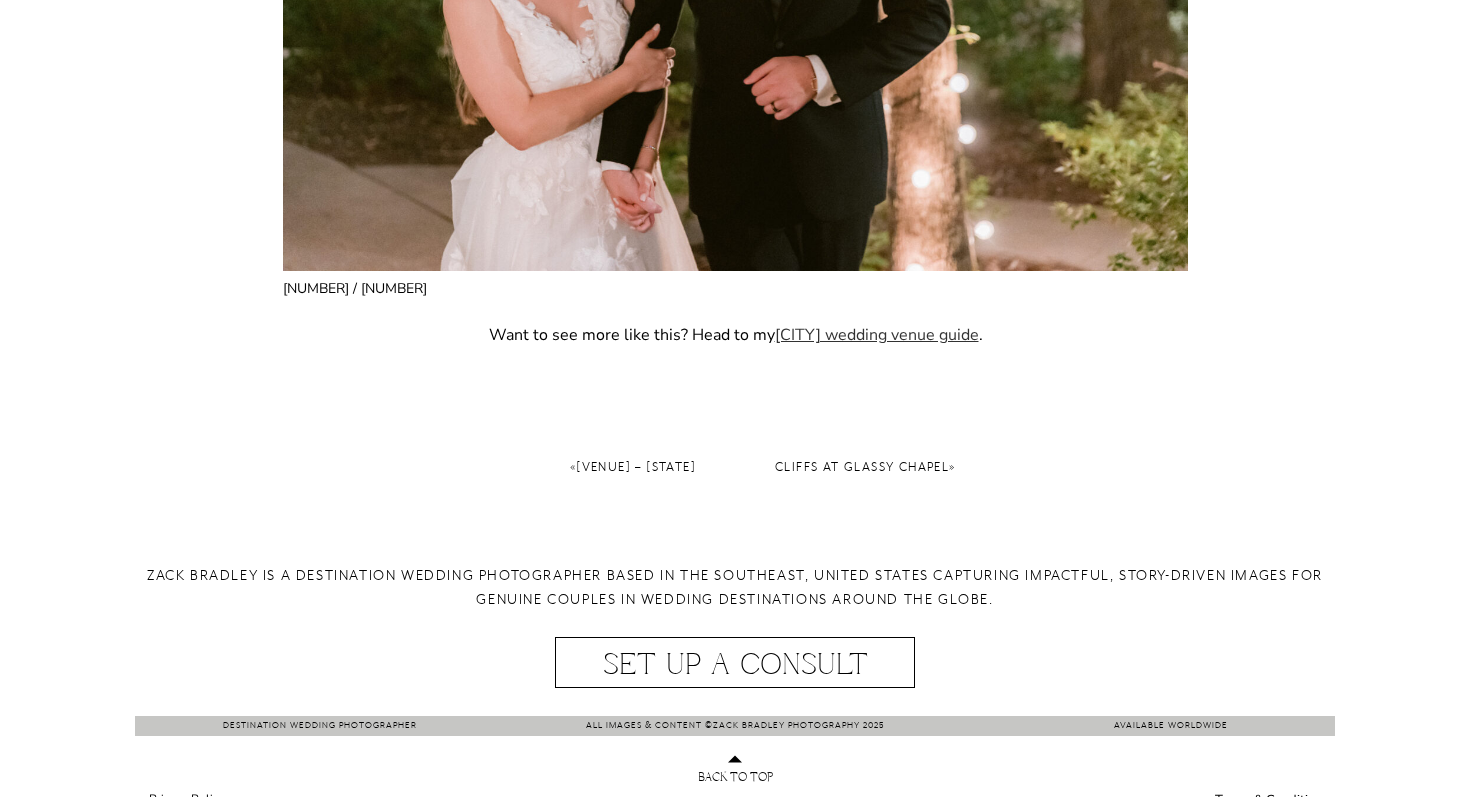 click on "Greenville wedding venue guide" at bounding box center [877, 335] 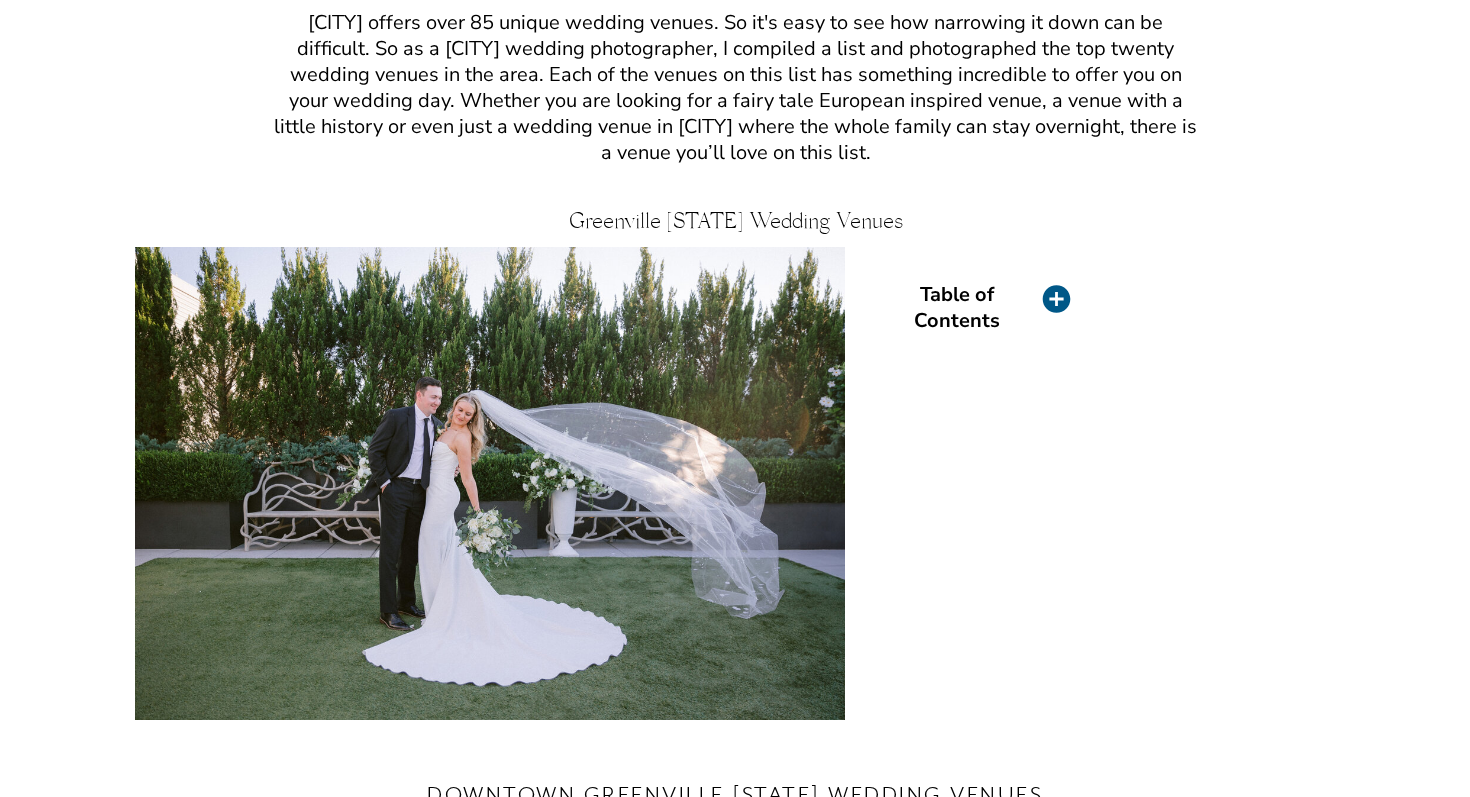 scroll, scrollTop: 909, scrollLeft: 0, axis: vertical 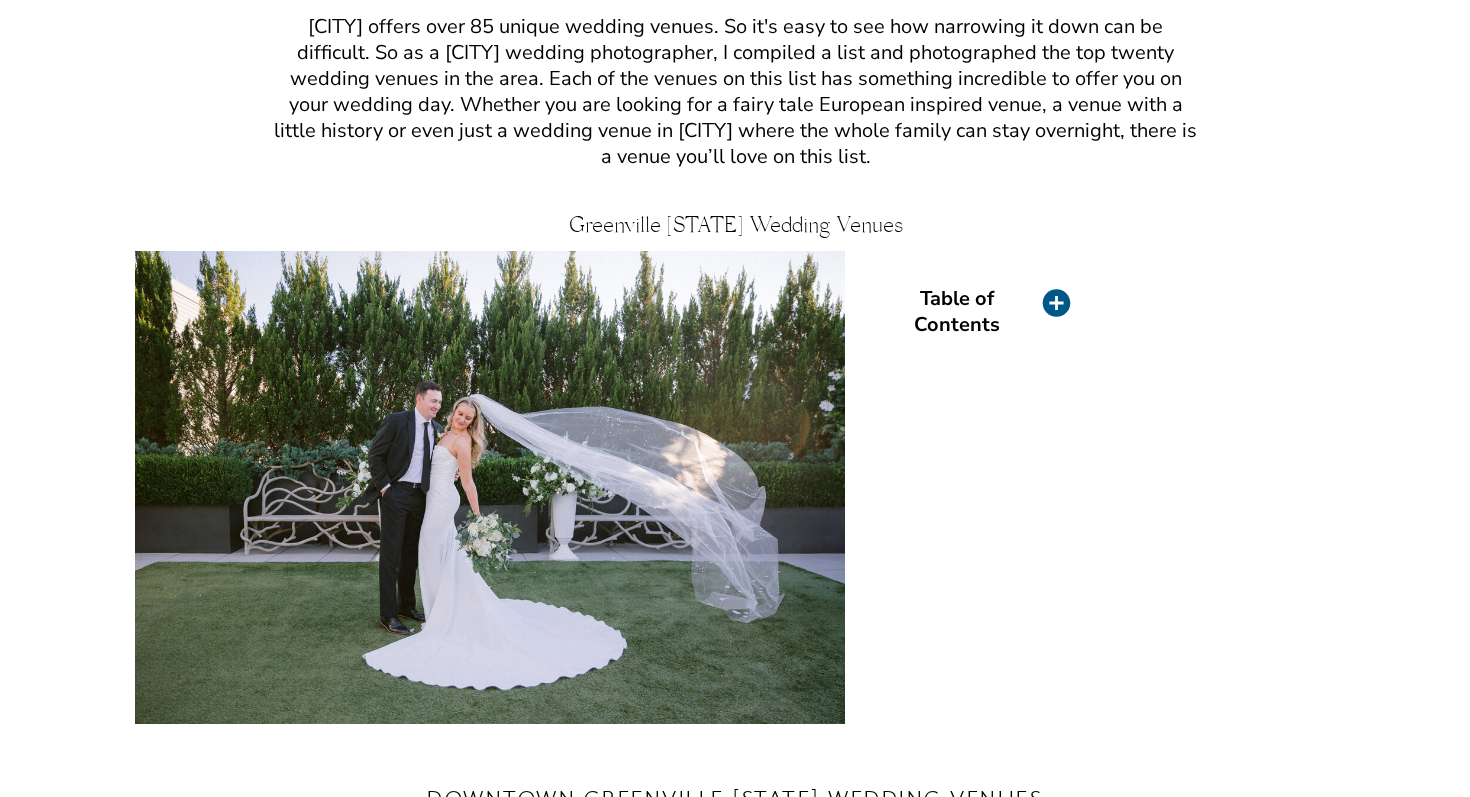 click 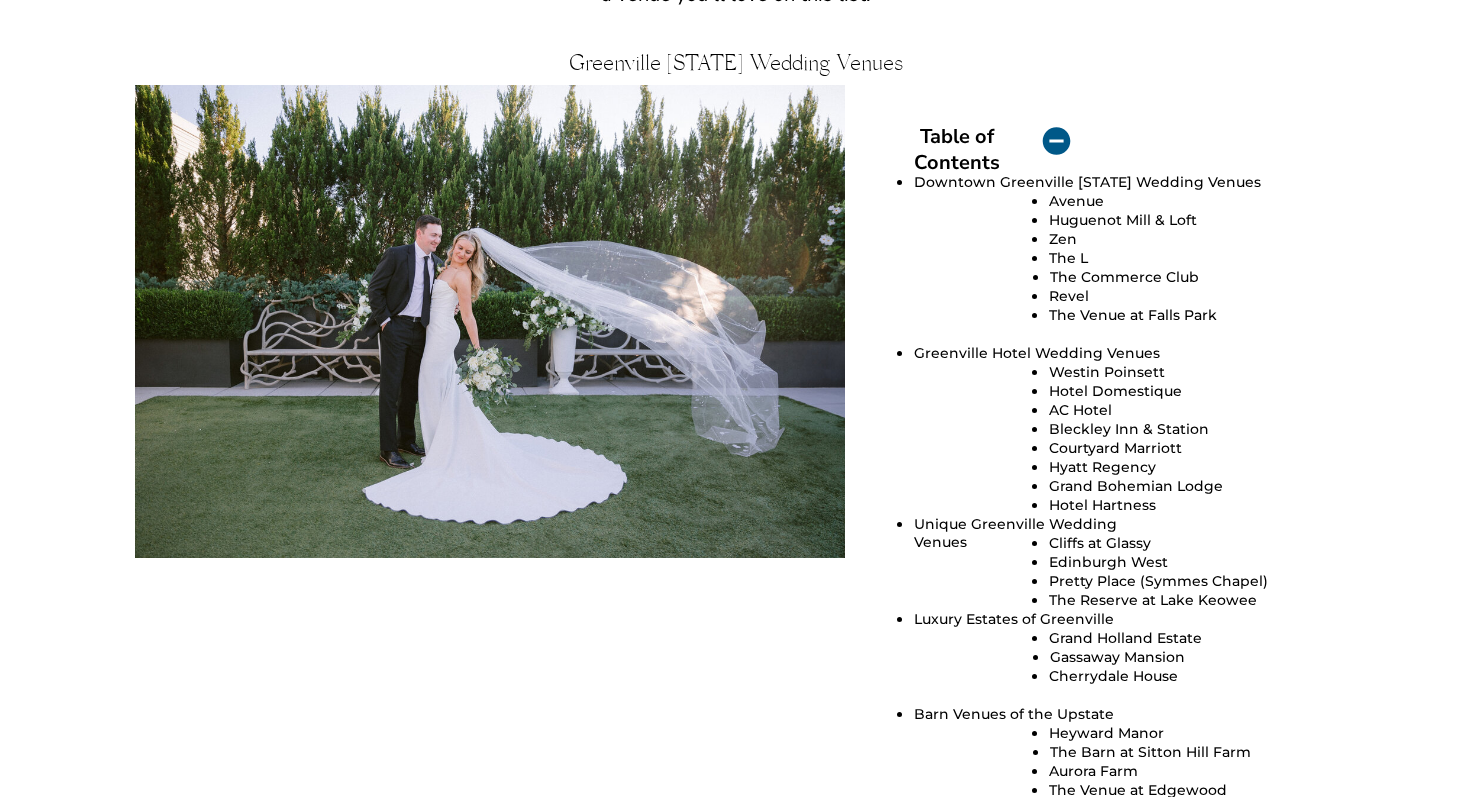 scroll, scrollTop: 1075, scrollLeft: 0, axis: vertical 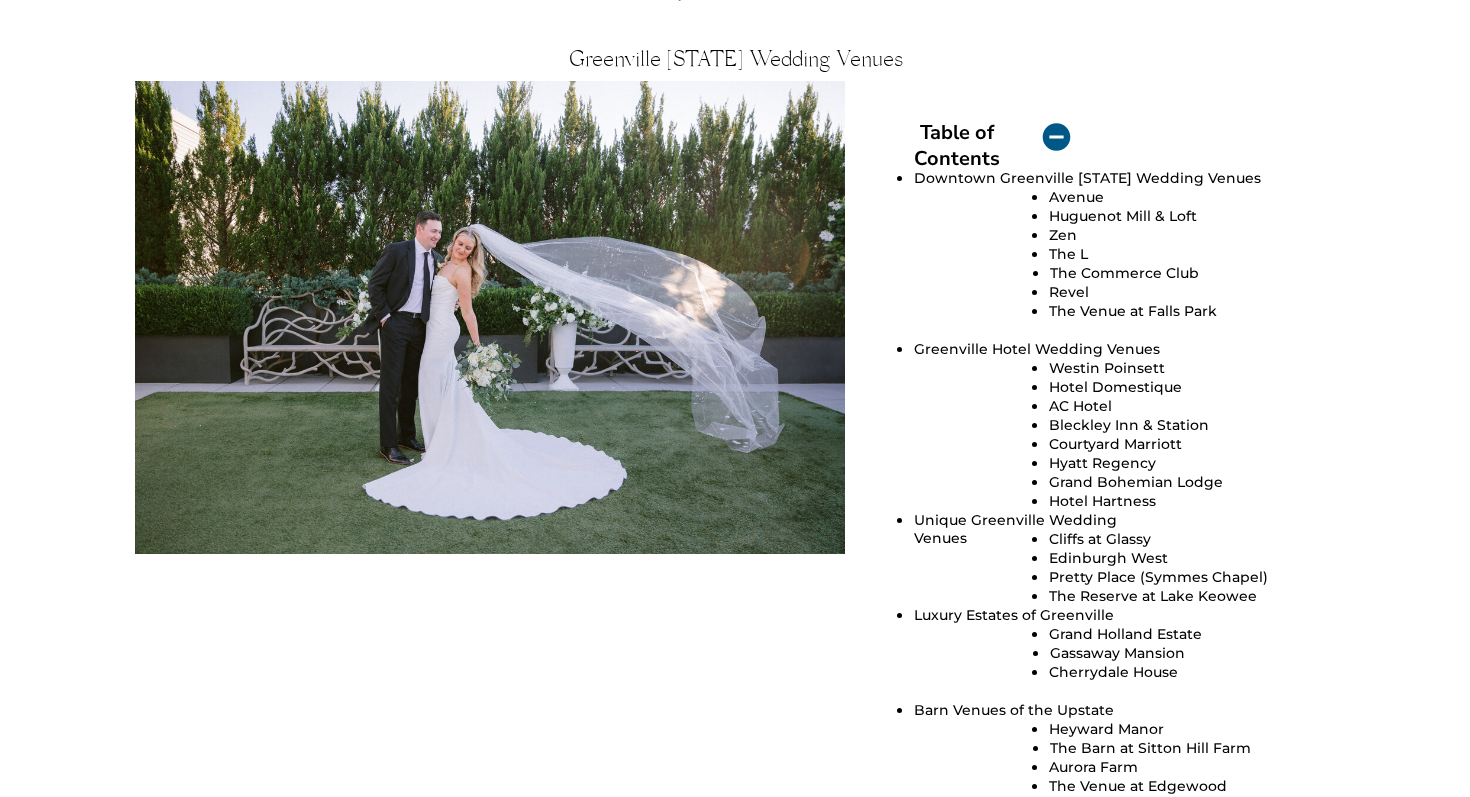 click on "The Reserve at Lake Keowee" at bounding box center (1160, 596) 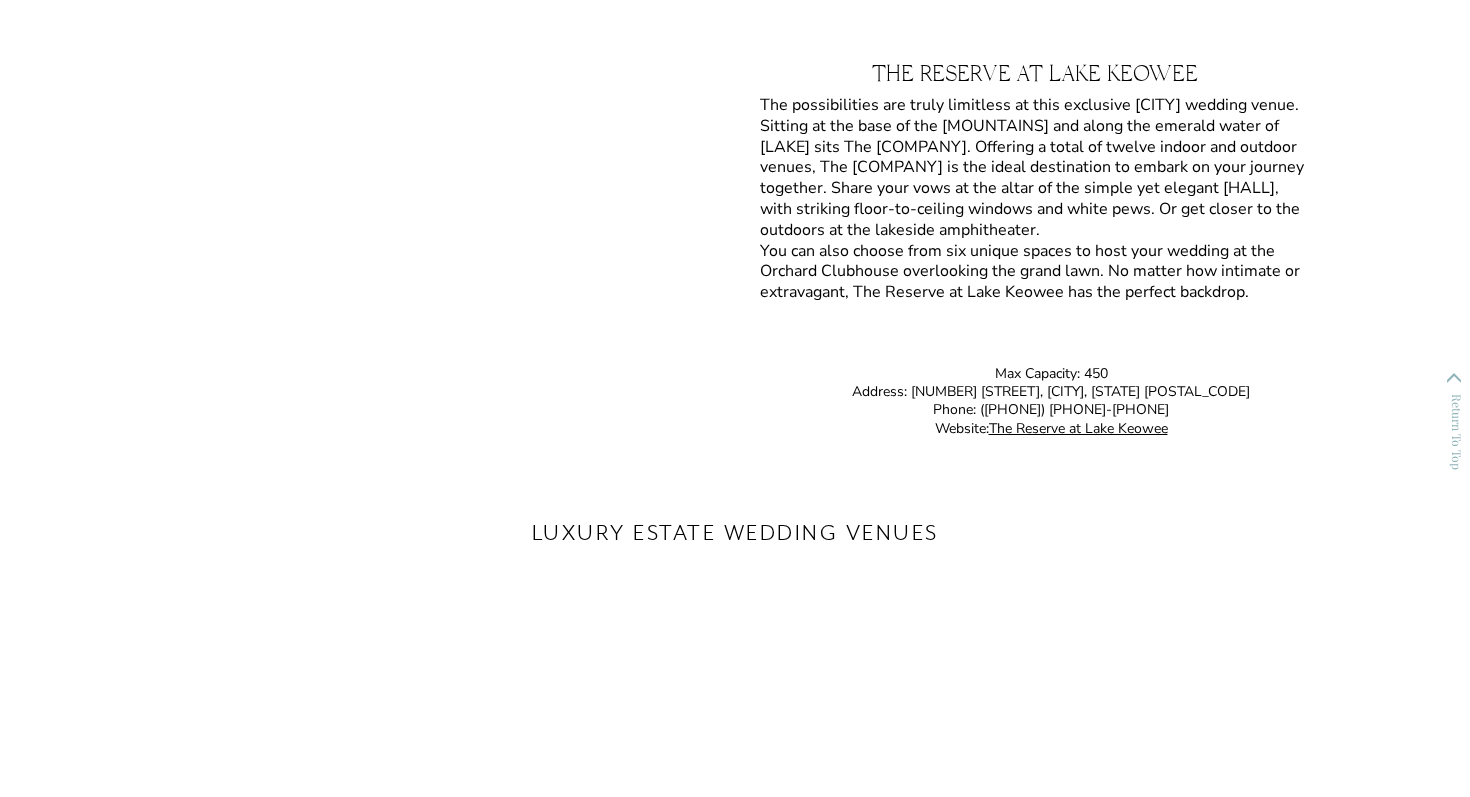 scroll, scrollTop: 12997, scrollLeft: 0, axis: vertical 